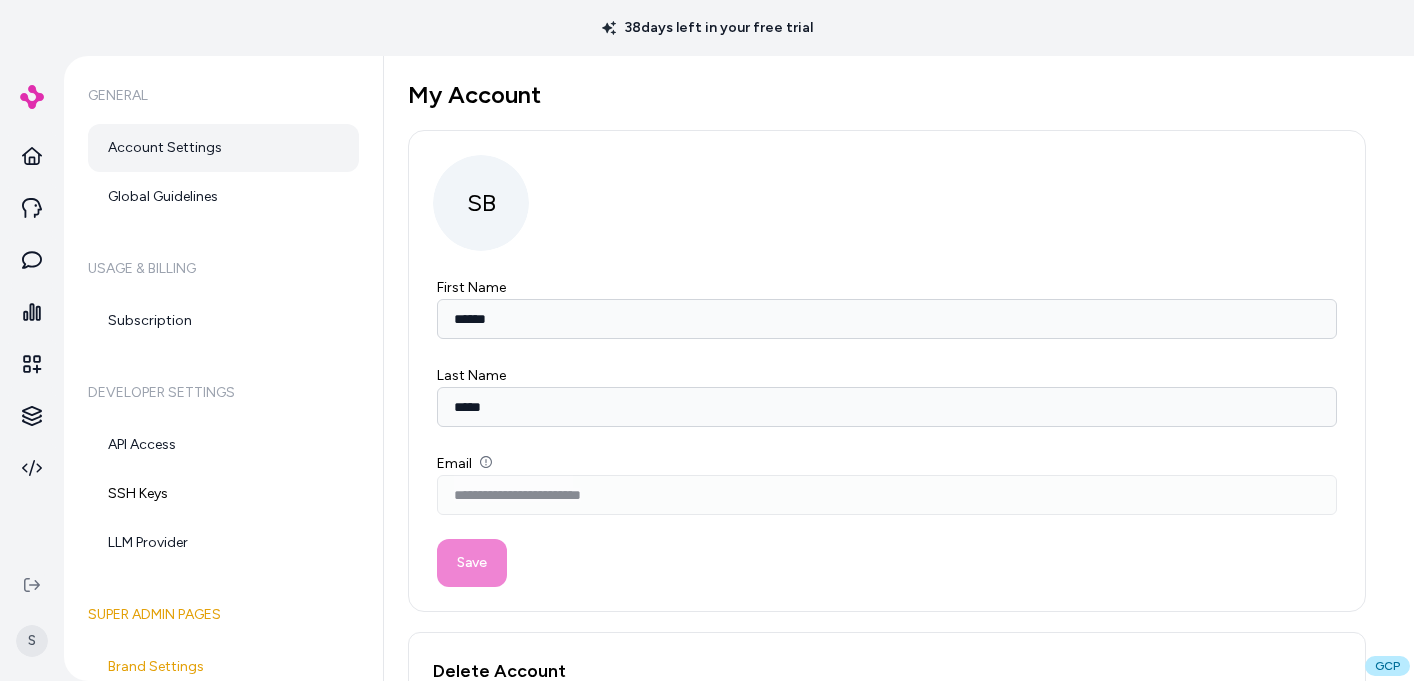 scroll, scrollTop: 0, scrollLeft: 0, axis: both 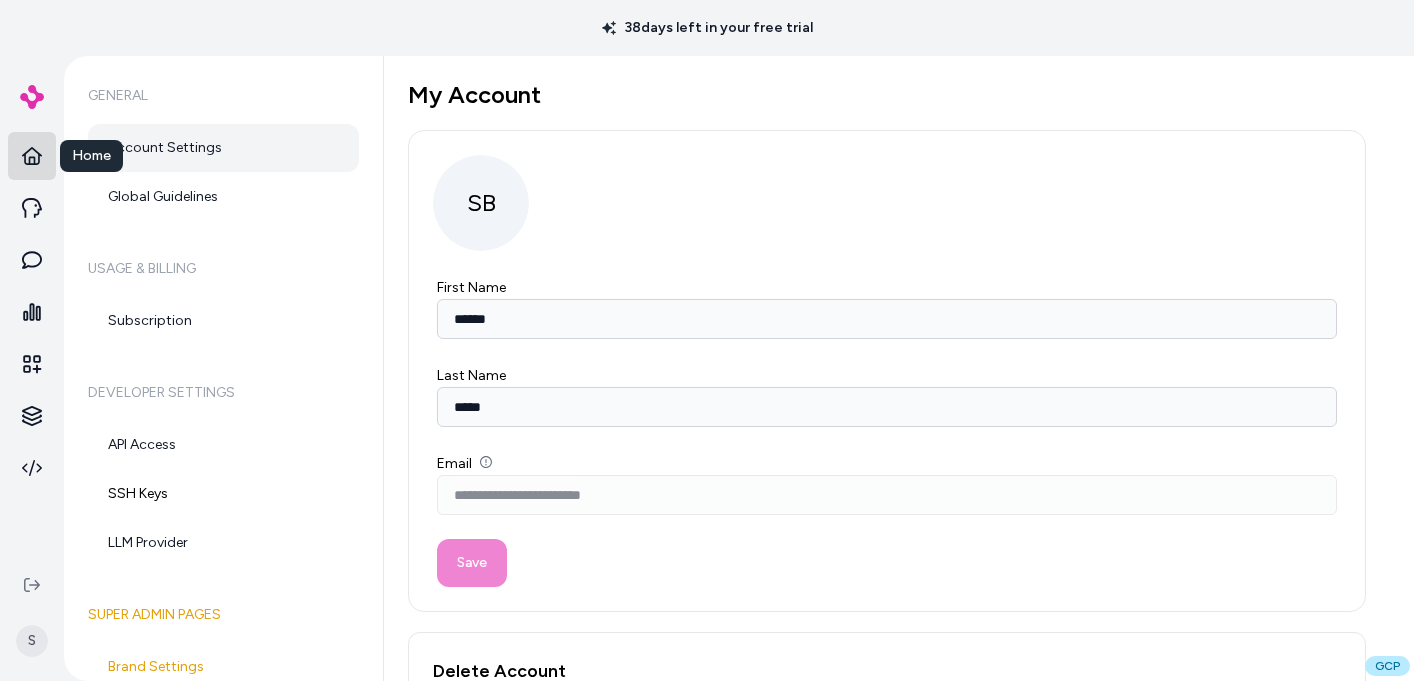 click at bounding box center (32, 156) 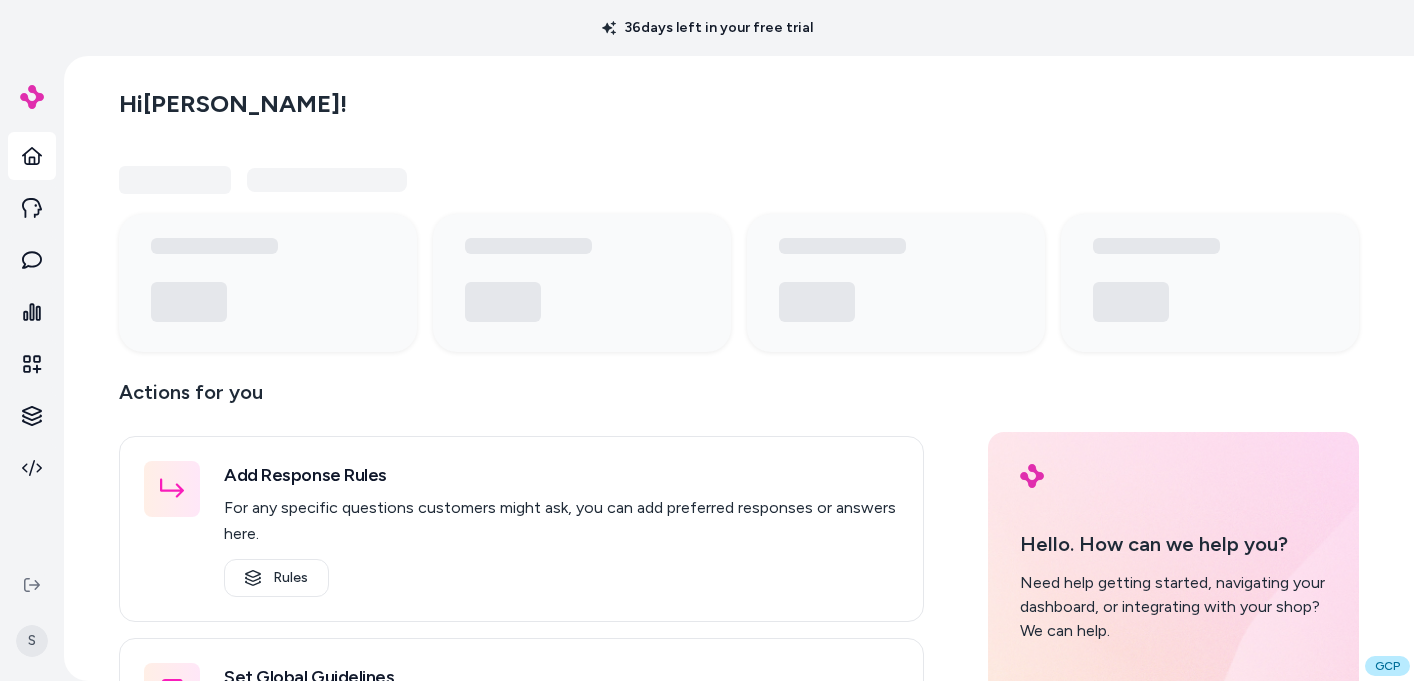 scroll, scrollTop: 0, scrollLeft: 0, axis: both 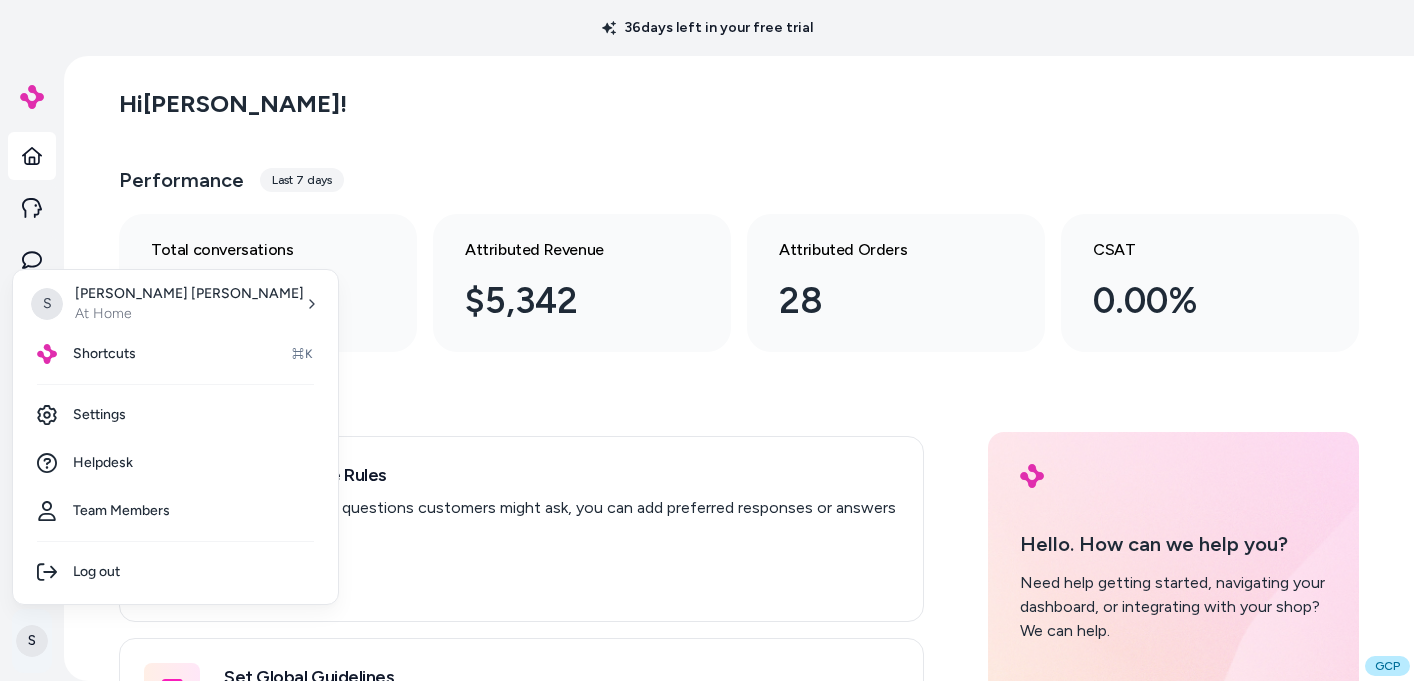 click on "36  days left in your free trial S Hi  [PERSON_NAME] ! Performance Last 7 days Total conversations   424 Attributed Revenue   $5,342 Attributed Orders   28 CSAT   0.00% Actions for you Add Response Rules For any specific questions customers might ask, you can add preferred responses or answers here. Rules Set Global Guidelines Customize alby by specifying rules for overall behavior, style, or language. This ensures that generated responses meet your specific criteria and restrictions. Global Guidelines Configure Experiences Control the shopper-facing experience by choosing where [PERSON_NAME] appears, the types of questions alby can answer (skills), and customizing the look and feel. Experiences Hello. How can we help you? Need help getting started, navigating your dashboard, or integrating with your shop? We can help. Visit Helpdesk  GCP S [PERSON_NAME] At Home Shortcuts ⌘K Settings Helpdesk Team Members Log out" at bounding box center (707, 340) 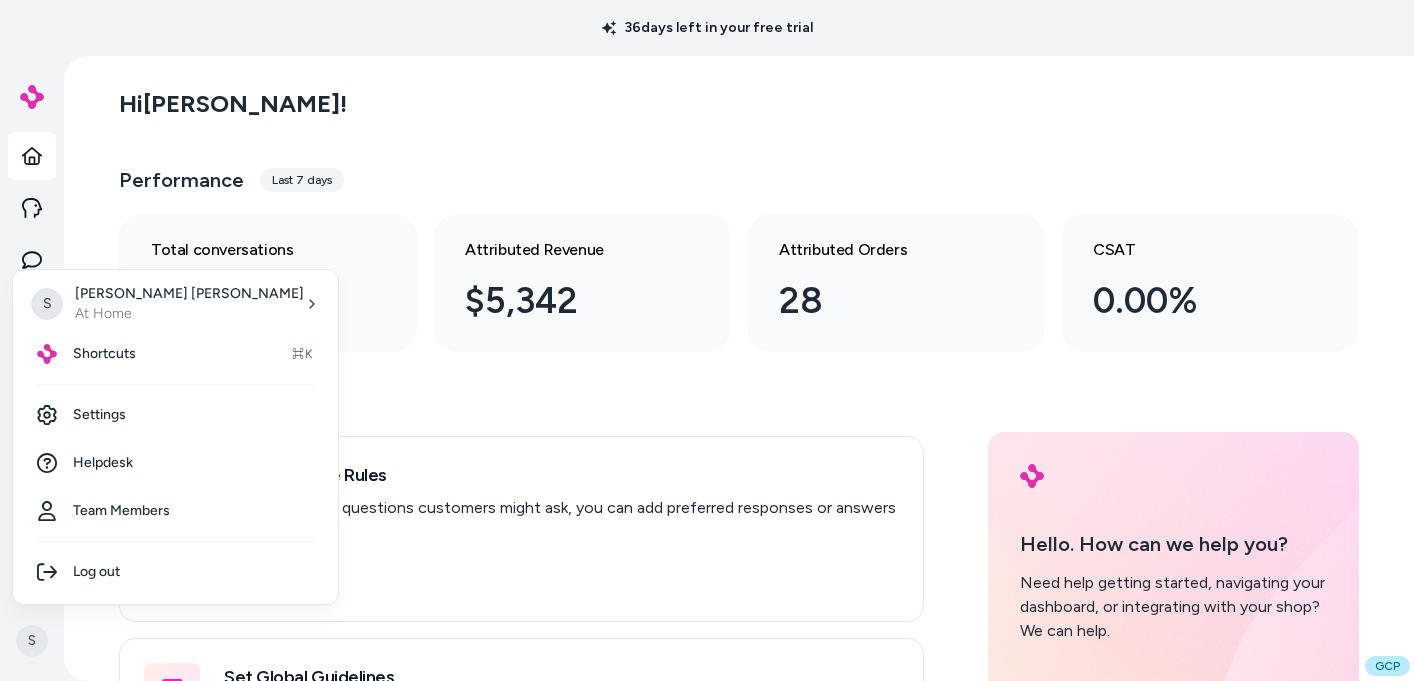 click on "36  days left in your free trial S Hi  Steven ! Performance Last 7 days Total conversations   424 Attributed Revenue   $5,342 Attributed Orders   28 CSAT   0.00% Actions for you Add Response Rules For any specific questions customers might ask, you can add preferred responses or answers here. Rules Set Global Guidelines Customize alby by specifying rules for overall behavior, style, or language. This ensures that generated responses meet your specific criteria and restrictions. Global Guidelines Configure Experiences Control the shopper-facing experience by choosing where alby appears, the types of questions alby can answer (skills), and customizing the look and feel. Experiences Hello. How can we help you? Need help getting started, navigating your dashboard, or integrating with your shop? We can help. Visit Helpdesk  GCP S Steven   Burke At Home Shortcuts ⌘K Settings Helpdesk Team Members Log out" at bounding box center (707, 340) 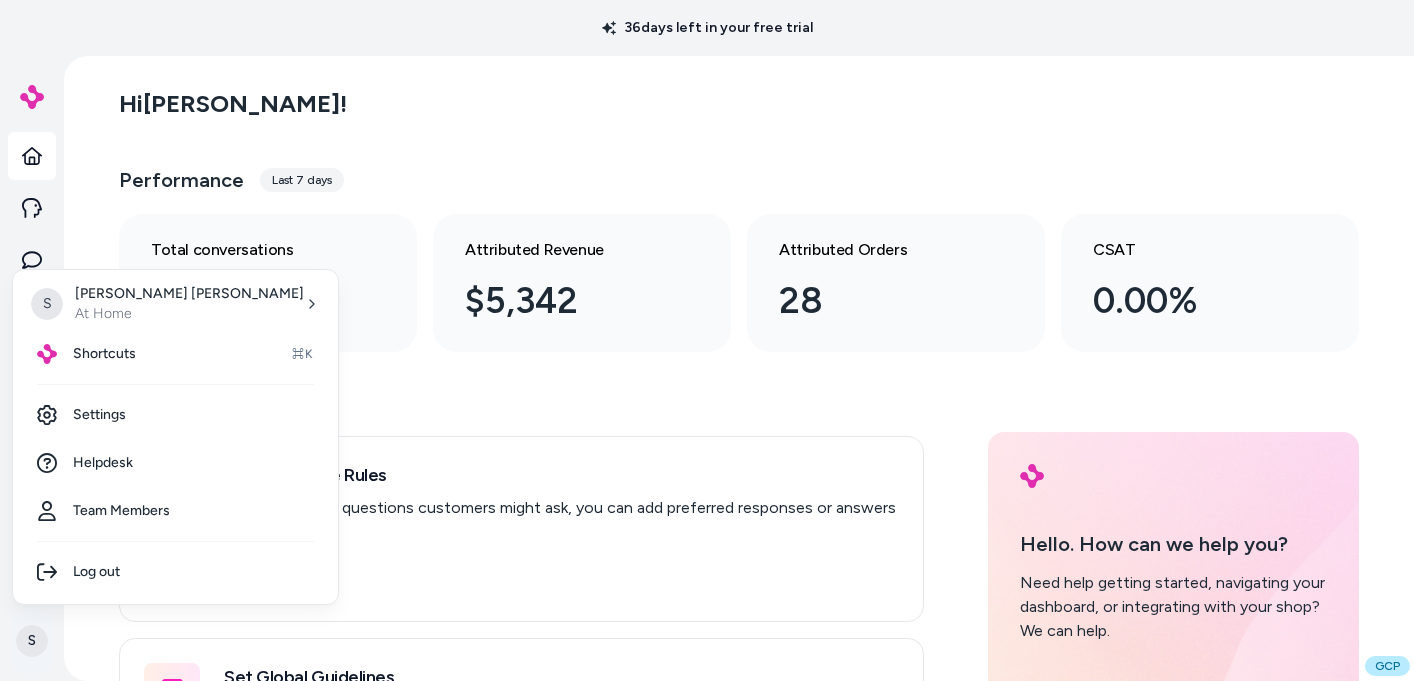 click on "36  days left in your free trial S Hi  Steven ! Performance Last 7 days Total conversations   424 Attributed Revenue   $5,342 Attributed Orders   28 CSAT   0.00% Actions for you Add Response Rules For any specific questions customers might ask, you can add preferred responses or answers here. Rules Set Global Guidelines Customize alby by specifying rules for overall behavior, style, or language. This ensures that generated responses meet your specific criteria and restrictions. Global Guidelines Configure Experiences Control the shopper-facing experience by choosing where alby appears, the types of questions alby can answer (skills), and customizing the look and feel. Experiences Hello. How can we help you? Need help getting started, navigating your dashboard, or integrating with your shop? We can help. Visit Helpdesk  GCP S Steven   Burke At Home Shortcuts ⌘K Settings Helpdesk Team Members Log out" at bounding box center (707, 340) 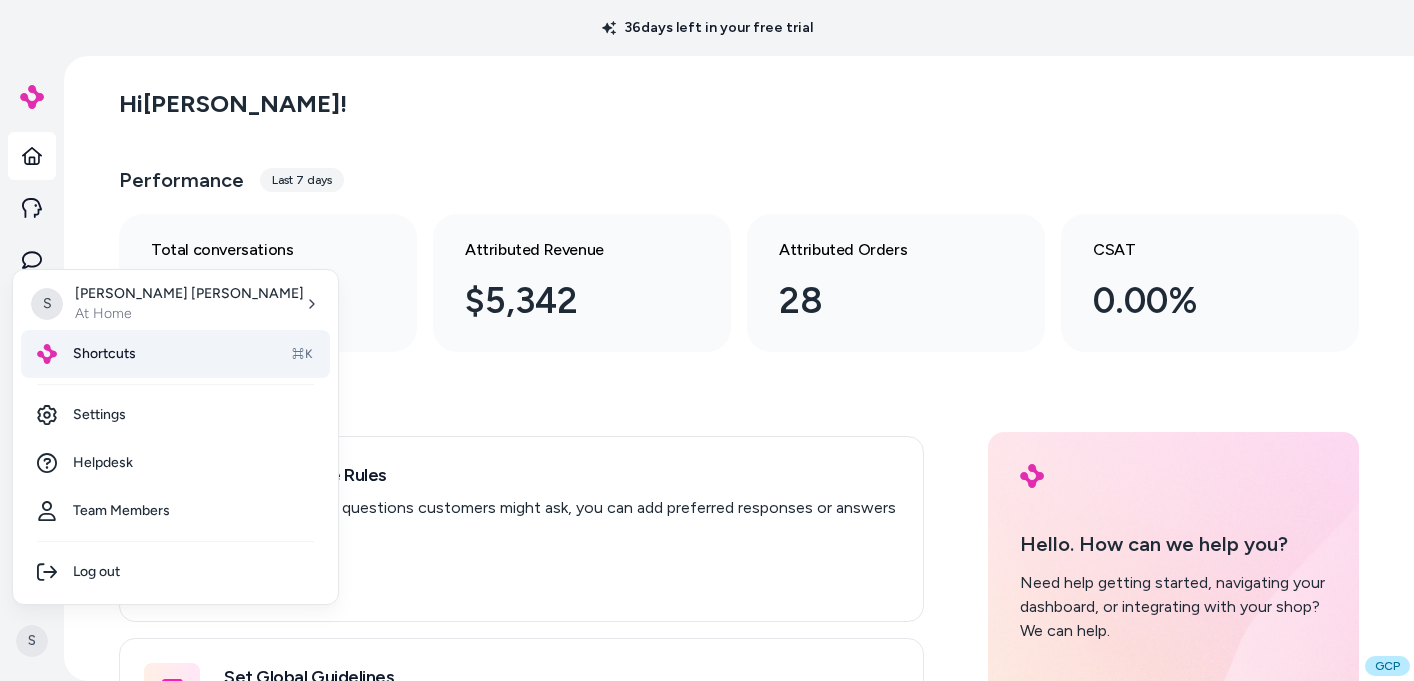 click on "Shortcuts" at bounding box center (104, 354) 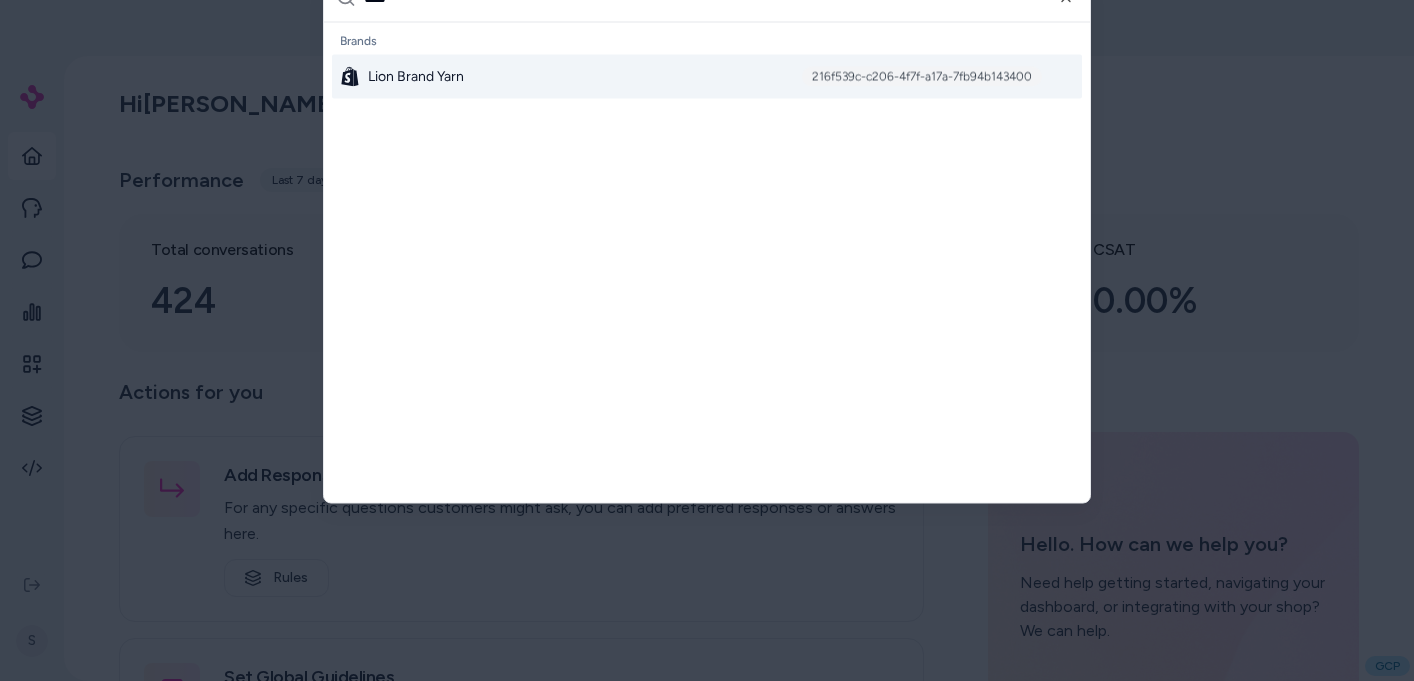 type on "****" 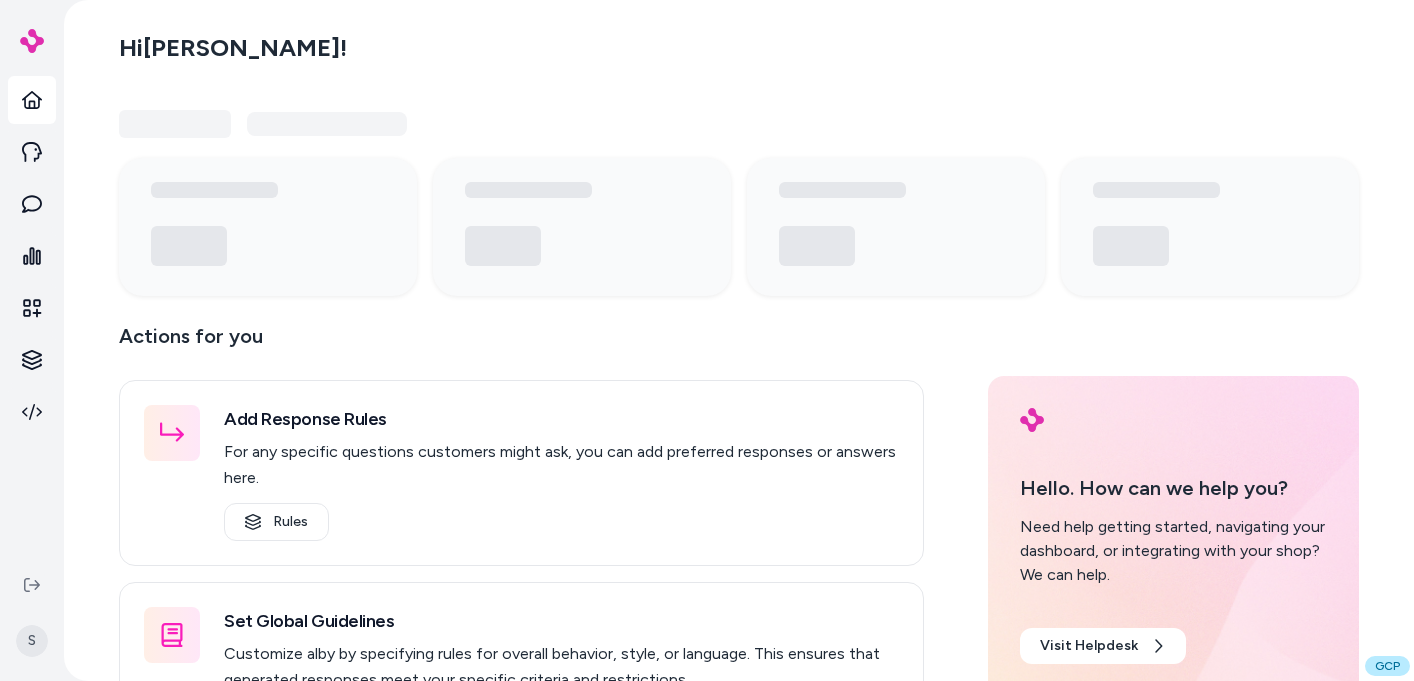 scroll, scrollTop: 0, scrollLeft: 0, axis: both 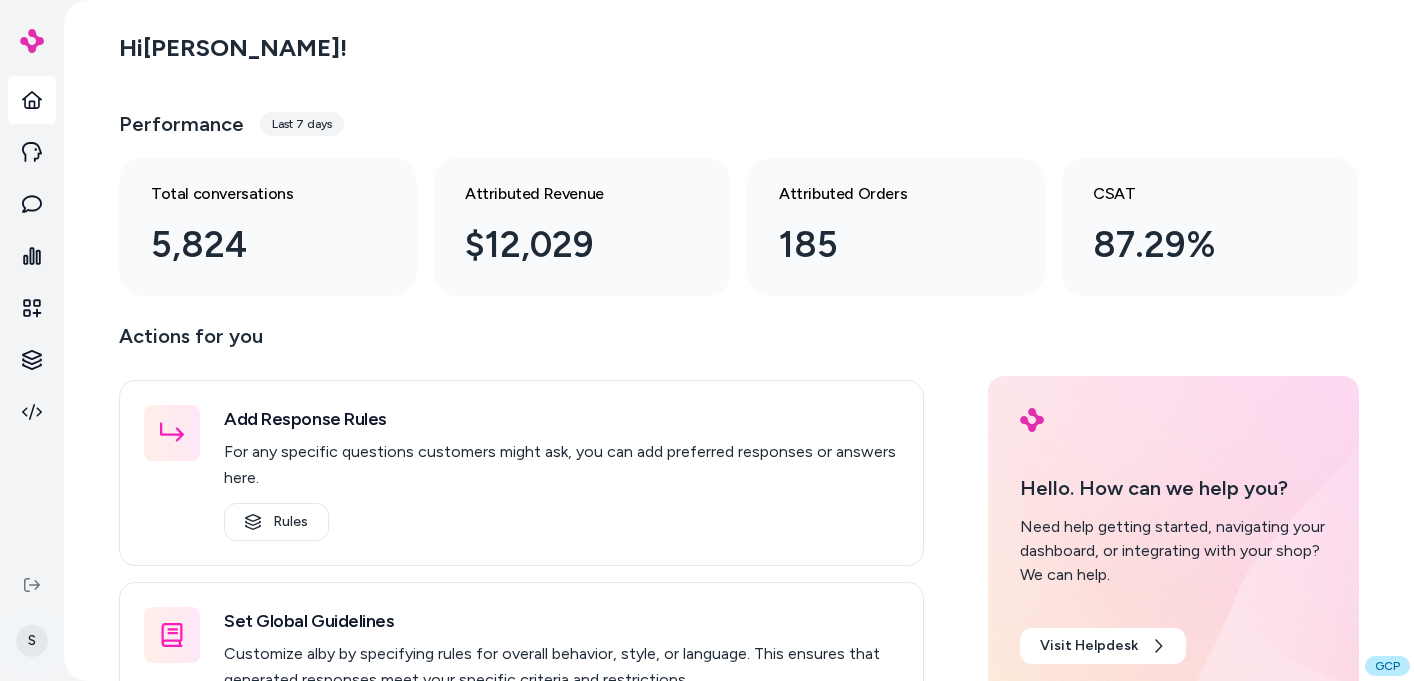 click on "S Hi  [PERSON_NAME] ! Performance Last 7 days Total conversations   5,824 Attributed Revenue   $12,029 Attributed Orders   185 CSAT   87.29% Actions for you Add Response Rules For any specific questions customers might ask, you can add preferred responses or answers here. Rules Set Global Guidelines Customize alby by specifying rules for overall behavior, style, or language. This ensures that generated responses meet your specific criteria and restrictions. Global Guidelines Configure Experiences Control the shopper-facing experience by choosing where [PERSON_NAME] appears, the types of questions alby can answer (skills), and customizing the look and feel. Experiences Hello. How can we help you? Need help getting started, navigating your dashboard, or integrating with your shop? We can help. Visit Helpdesk  GCP" at bounding box center [707, 340] 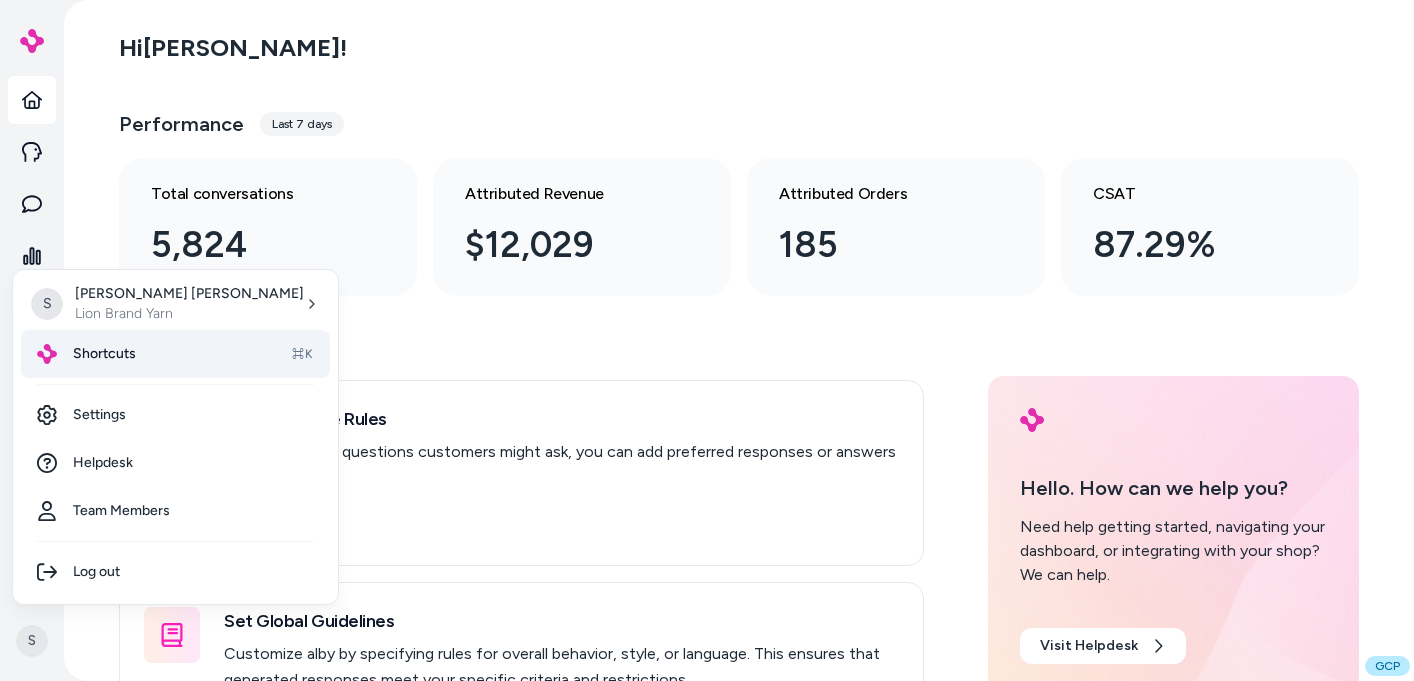 click on "Shortcuts ⌘K" at bounding box center (175, 354) 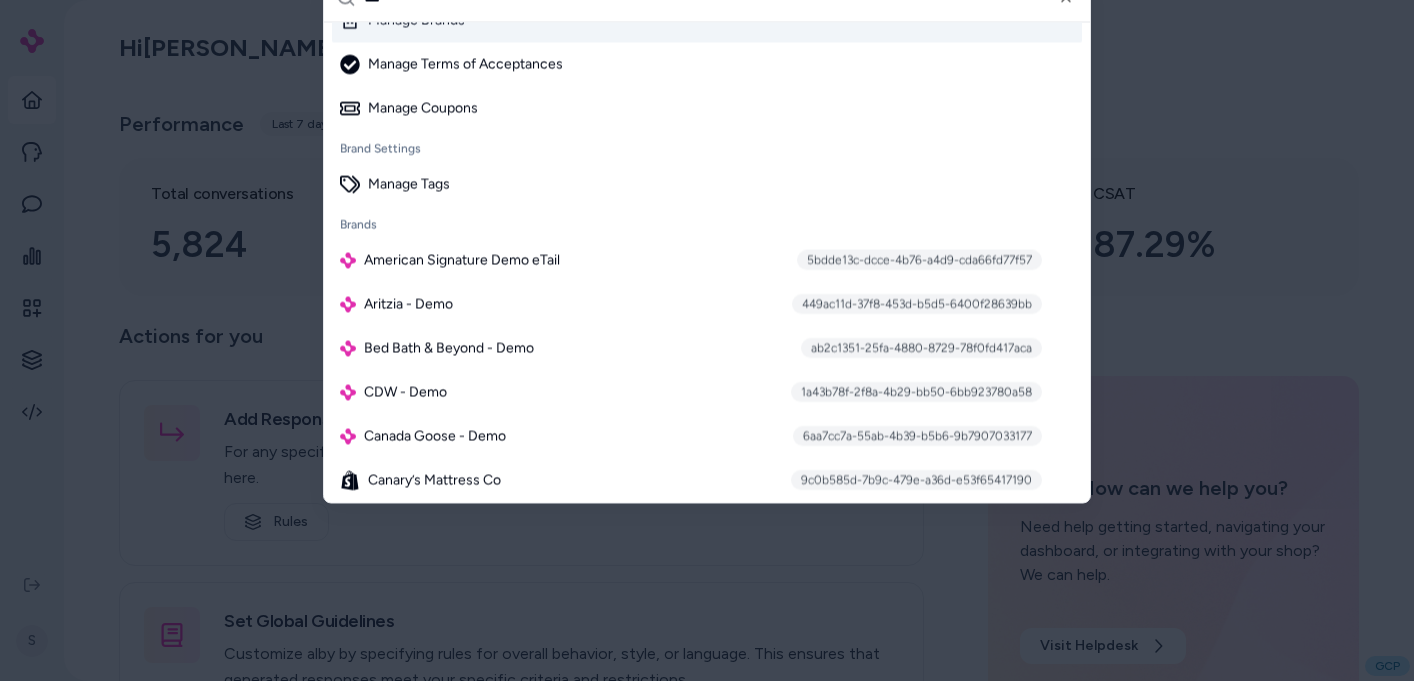 scroll, scrollTop: 0, scrollLeft: 0, axis: both 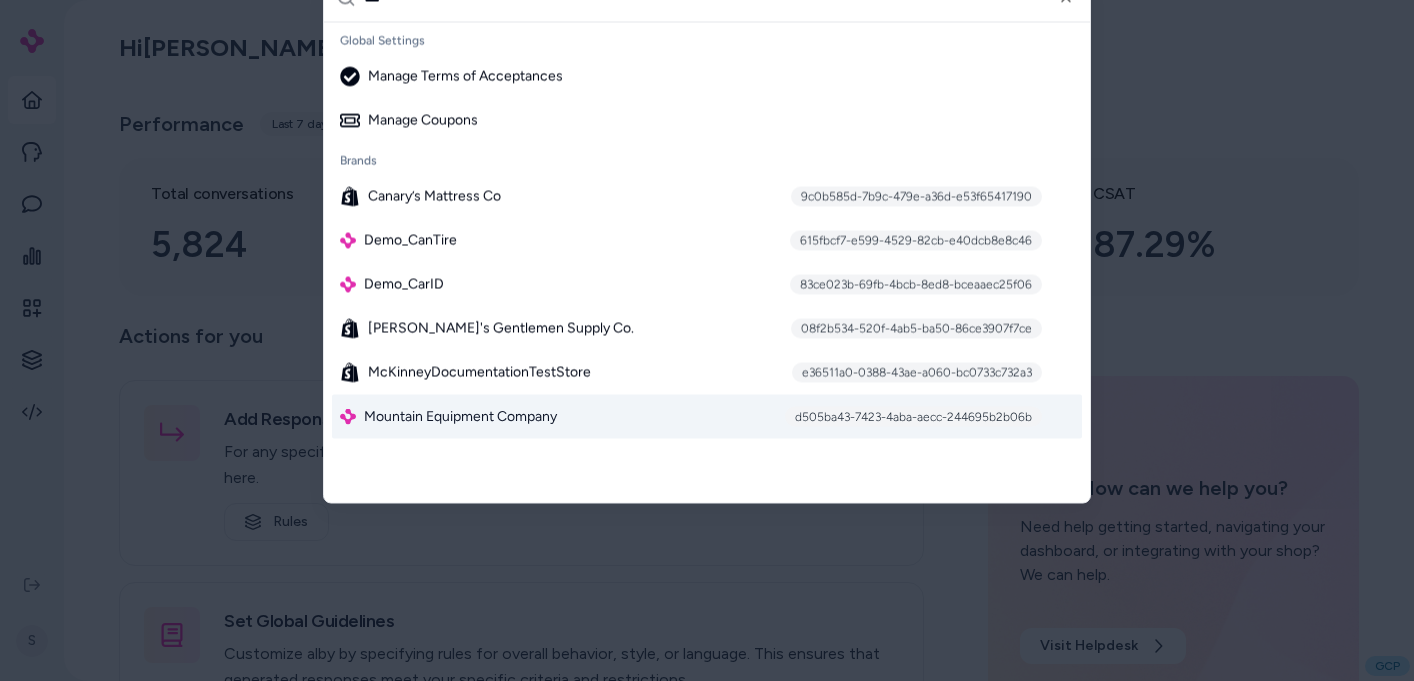 type on "***" 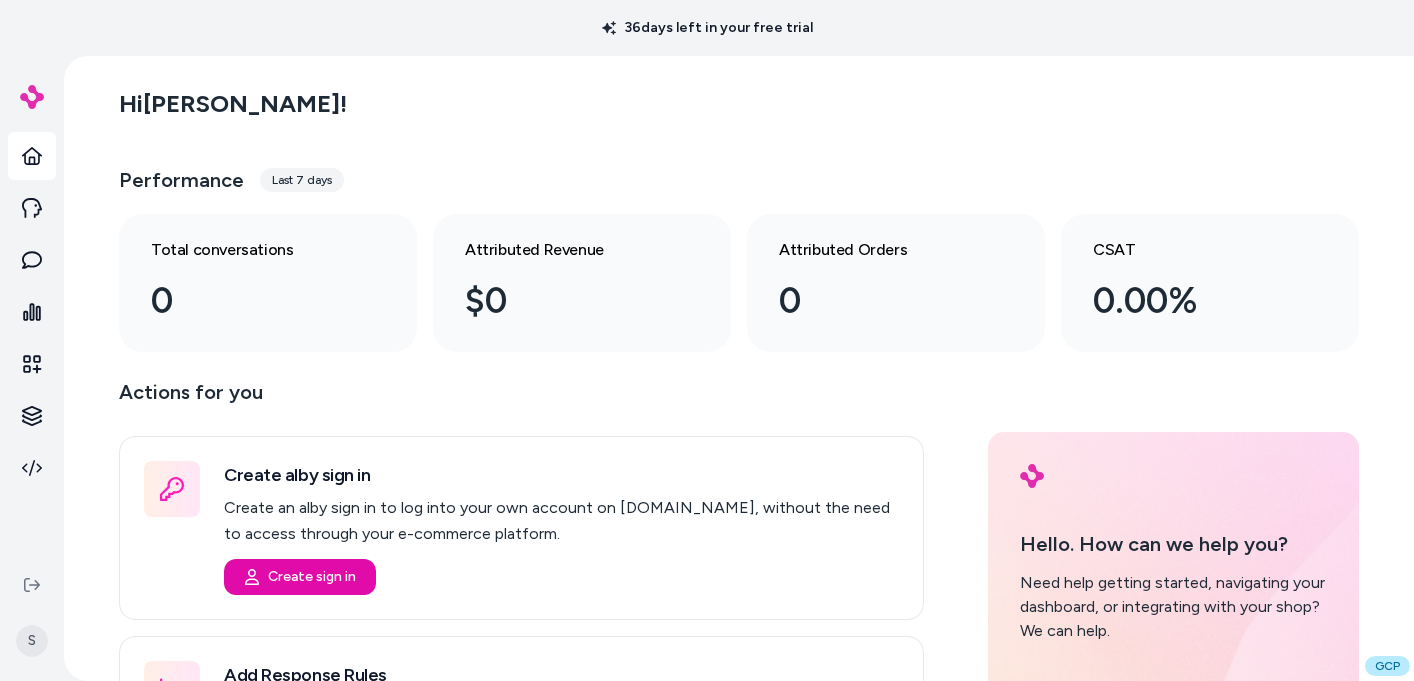 scroll, scrollTop: 0, scrollLeft: 0, axis: both 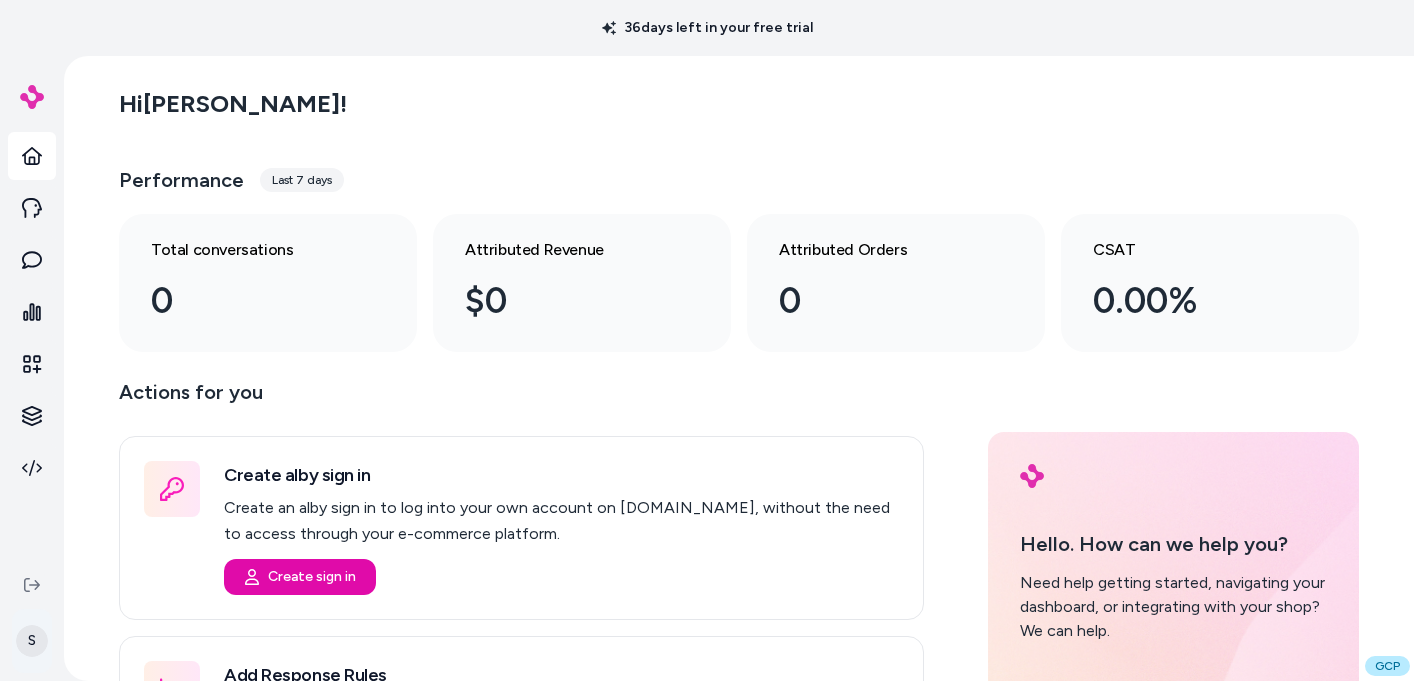 click on "36  days left in your free trial S Hi  [PERSON_NAME] ! Performance Last 7 days Total conversations   0 Attributed Revenue   $0 Attributed Orders   0 CSAT   0.00% Actions for you Create alby sign in Create an alby sign in to log into your own account on [DOMAIN_NAME], without the need to access through your e-commerce platform. Create sign in   Add Response Rules For any specific questions customers might ask, you can add preferred responses or answers here. Rules Set Global Guidelines Customize alby by specifying rules for overall behavior, style, or language. This ensures that generated responses meet your specific criteria and restrictions. Global Guidelines Configure Experiences Control the shopper-facing experience by choosing where [PERSON_NAME] appears, the types of questions alby can answer (skills), and customizing the look and feel. Experiences Hello. How can we help you? Need help getting started, navigating your dashboard, or integrating with your shop? We can help. Visit Helpdesk  GCP" at bounding box center [707, 340] 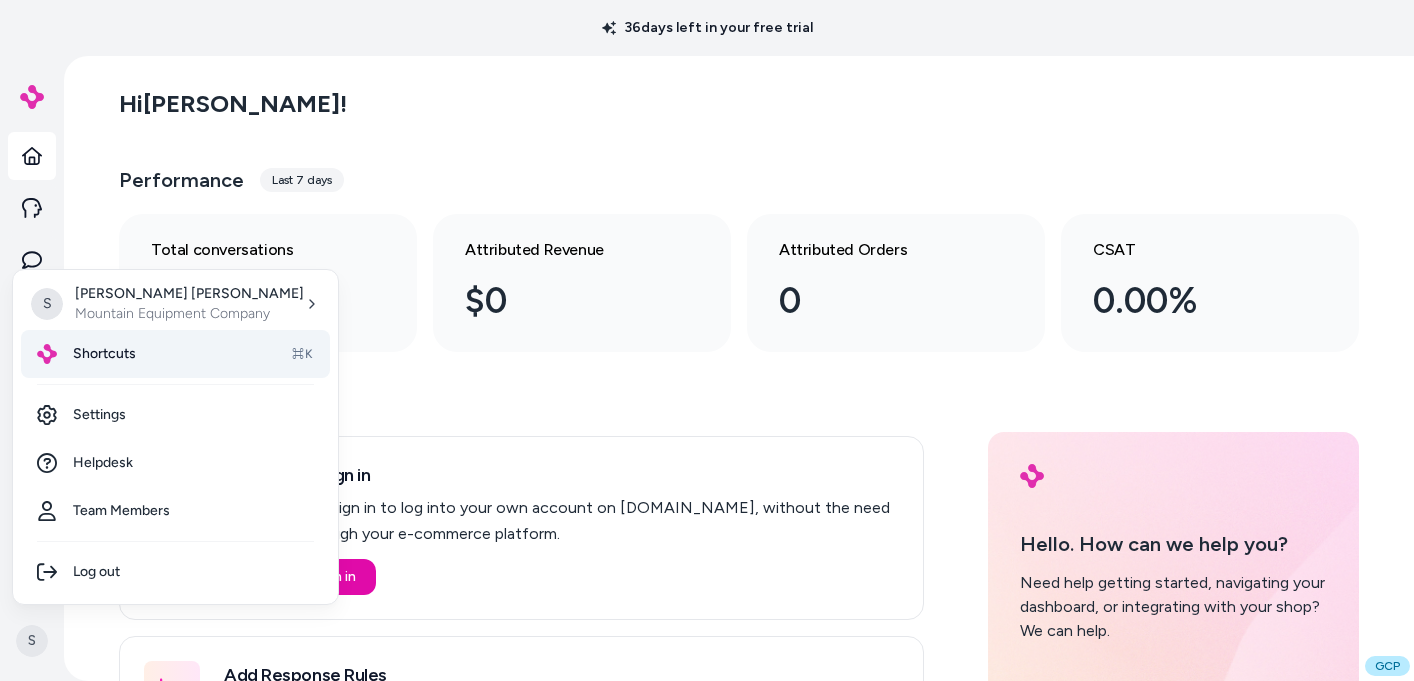 click on "Shortcuts ⌘K" at bounding box center (175, 354) 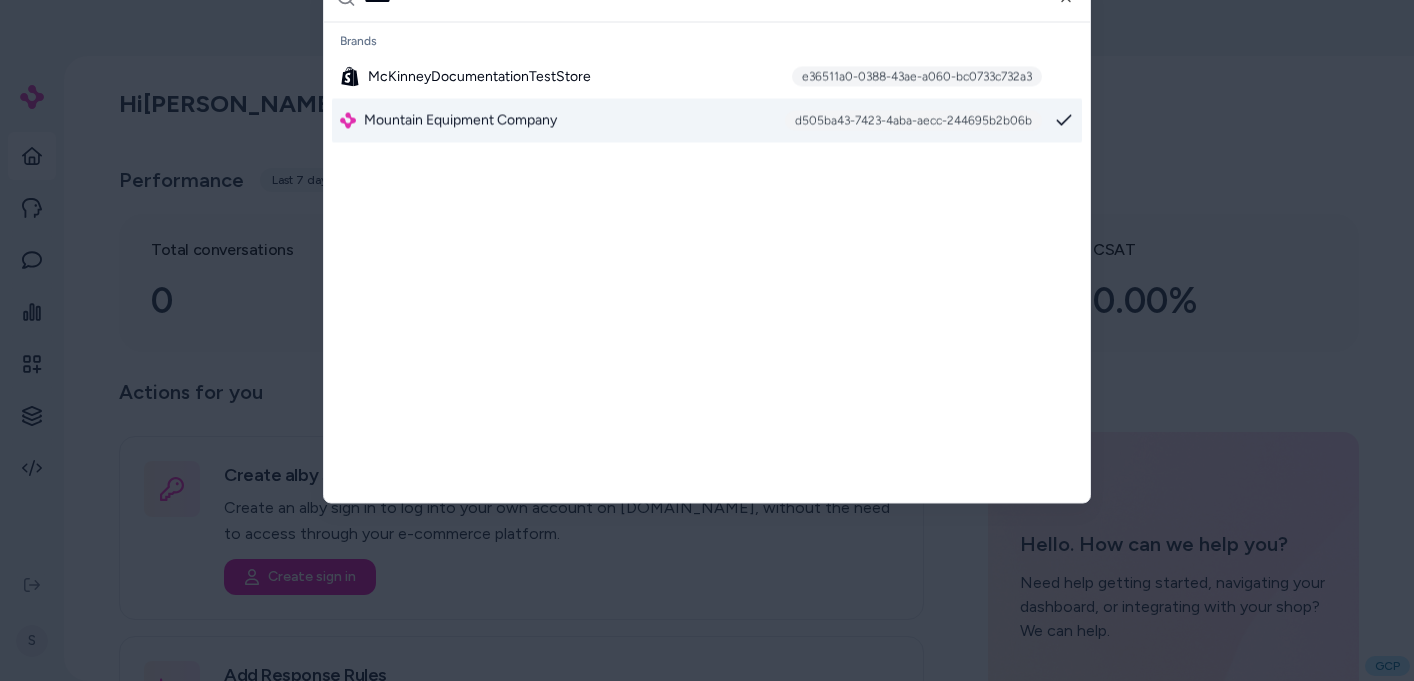 type on "*****" 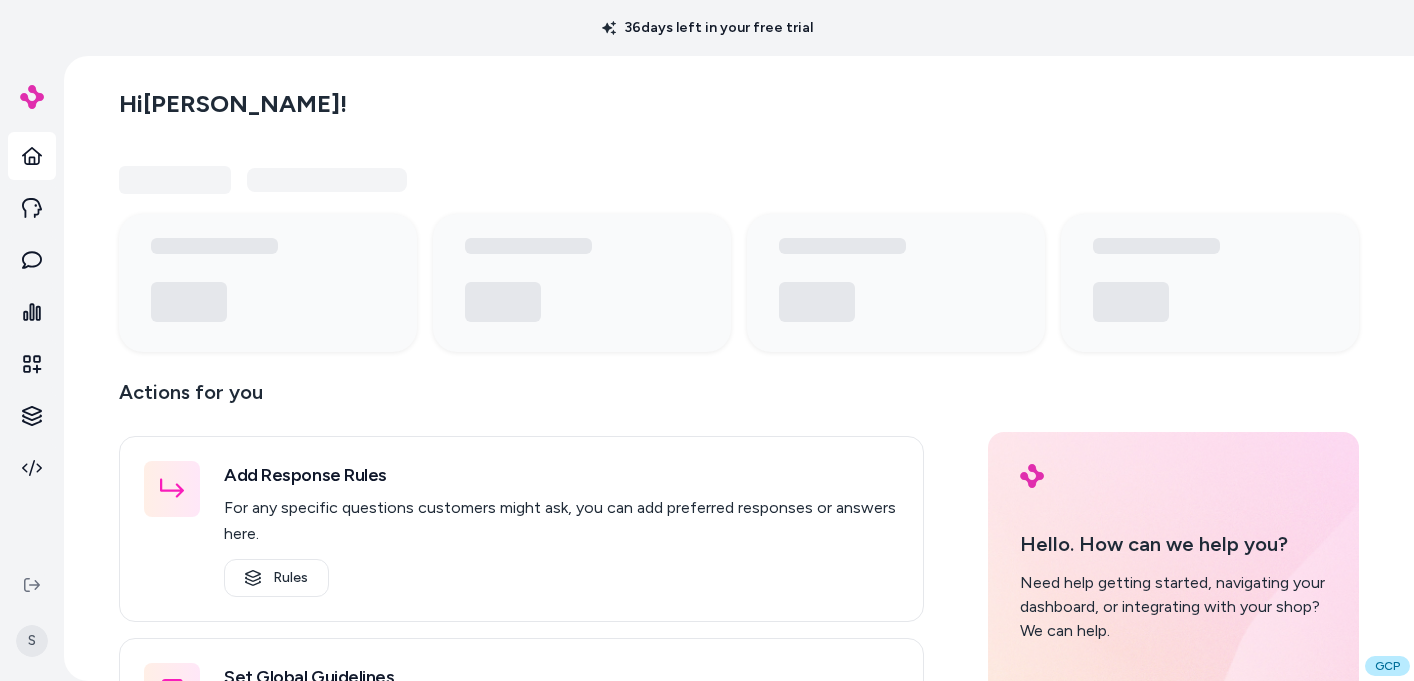 scroll, scrollTop: 0, scrollLeft: 0, axis: both 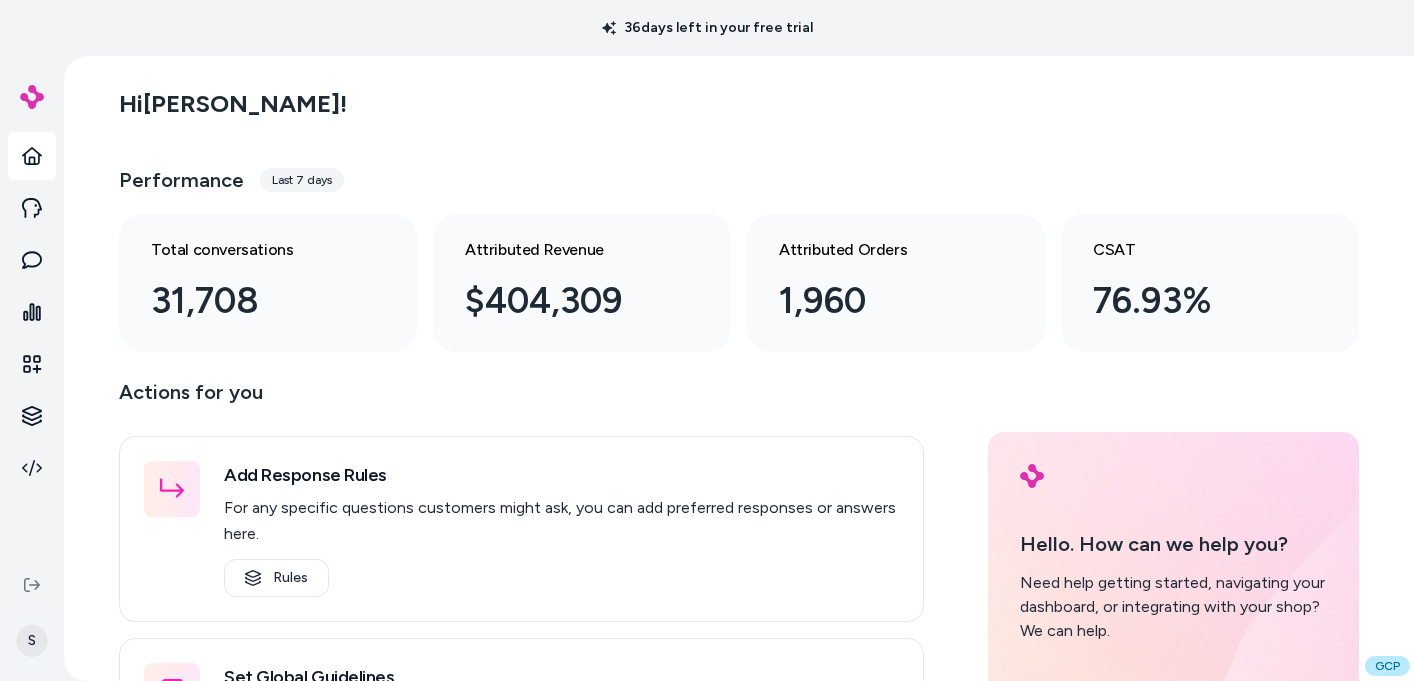 click on "36  days left in your free trial S Hi  [PERSON_NAME] ! Performance Last 7 days Total conversations   31,708 Attributed Revenue   $404,309 Attributed Orders   1,960 CSAT   76.93% Actions for you Add Response Rules For any specific questions customers might ask, you can add preferred responses or answers here. Rules Set Global Guidelines Customize alby by specifying rules for overall behavior, style, or language. This ensures that generated responses meet your specific criteria and restrictions. Global Guidelines Configure Experiences Control the shopper-facing experience by choosing where [PERSON_NAME] appears, the types of questions alby can answer (skills), and customizing the look and feel. Experiences Hello. How can we help you? Need help getting started, navigating your dashboard, or integrating with your shop? We can help. Visit Helpdesk  GCP" at bounding box center [707, 340] 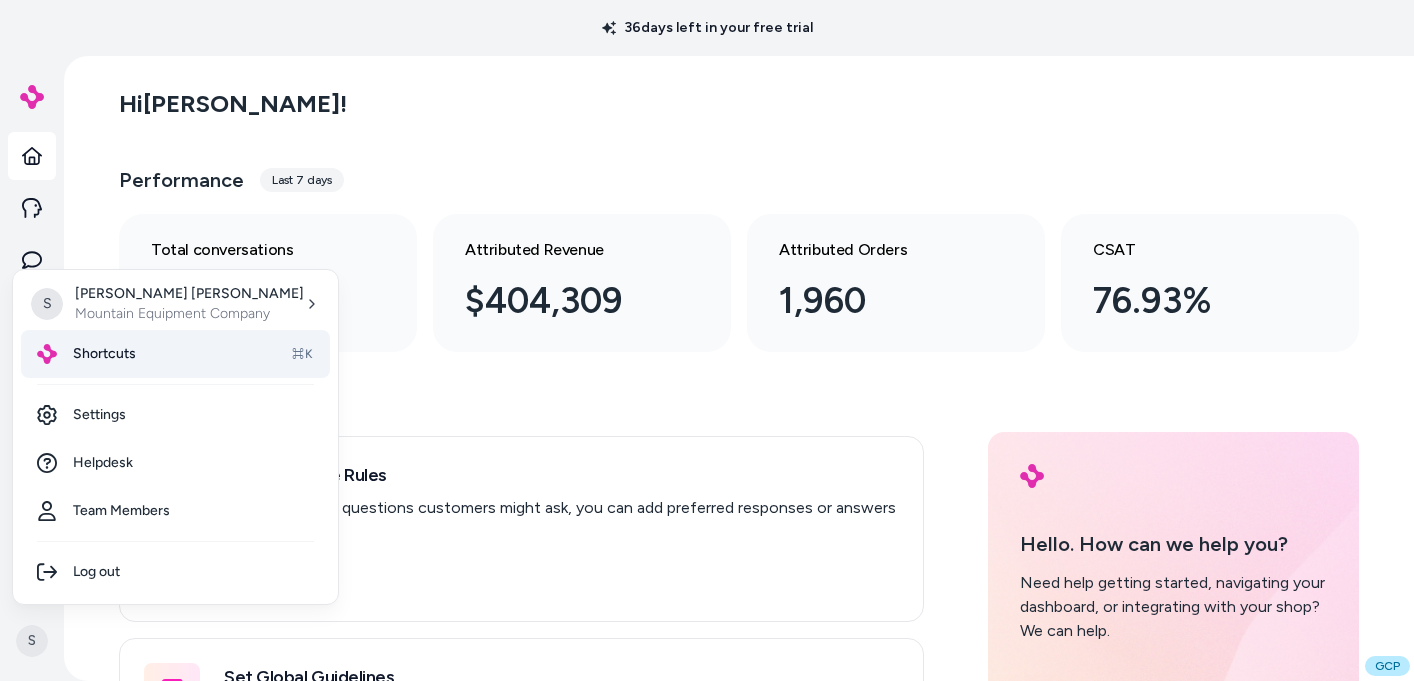 click on "Shortcuts ⌘K" at bounding box center [175, 354] 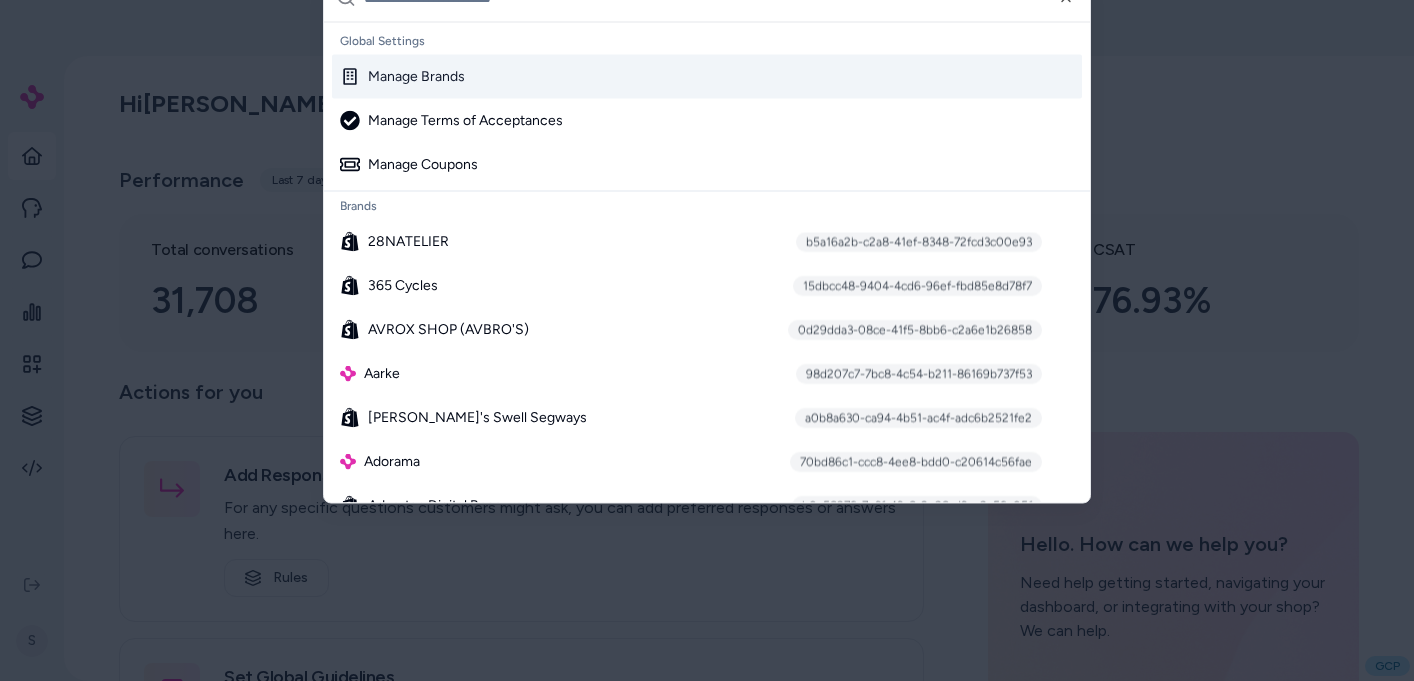 click at bounding box center [721, -2] 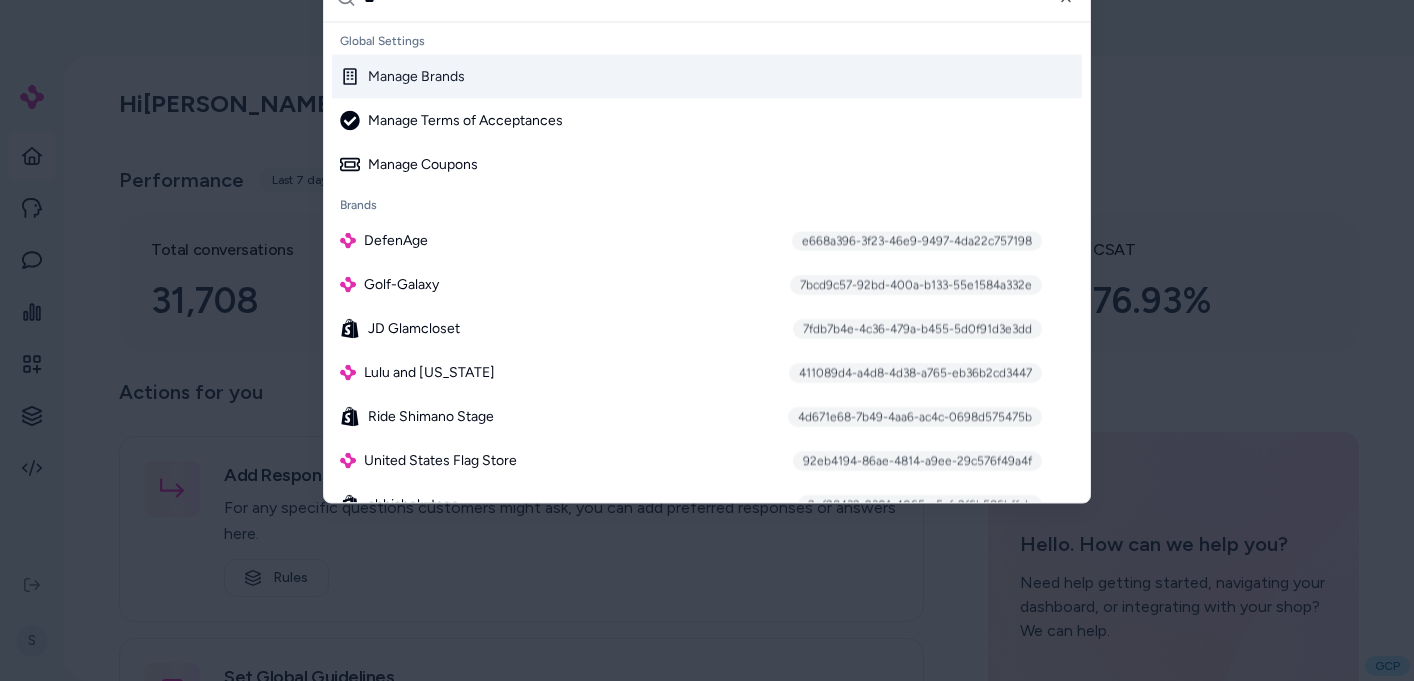 type on "*" 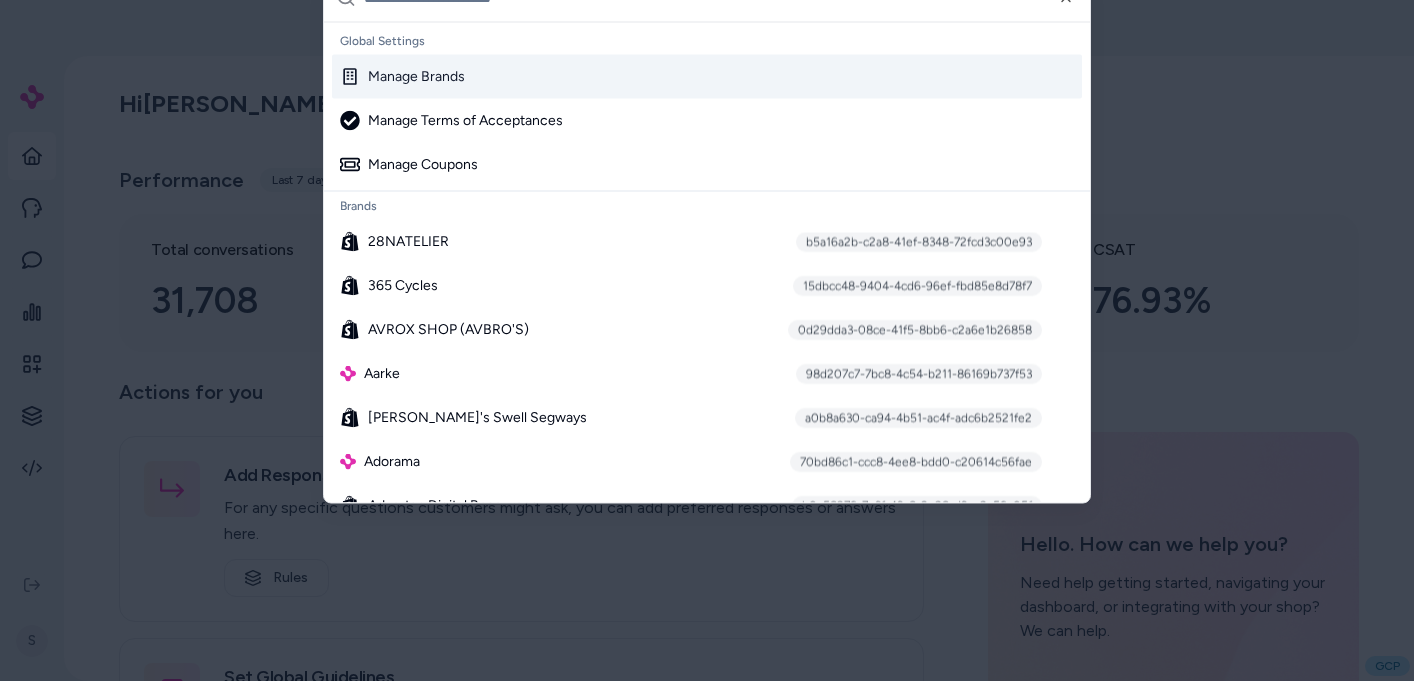 type on "*" 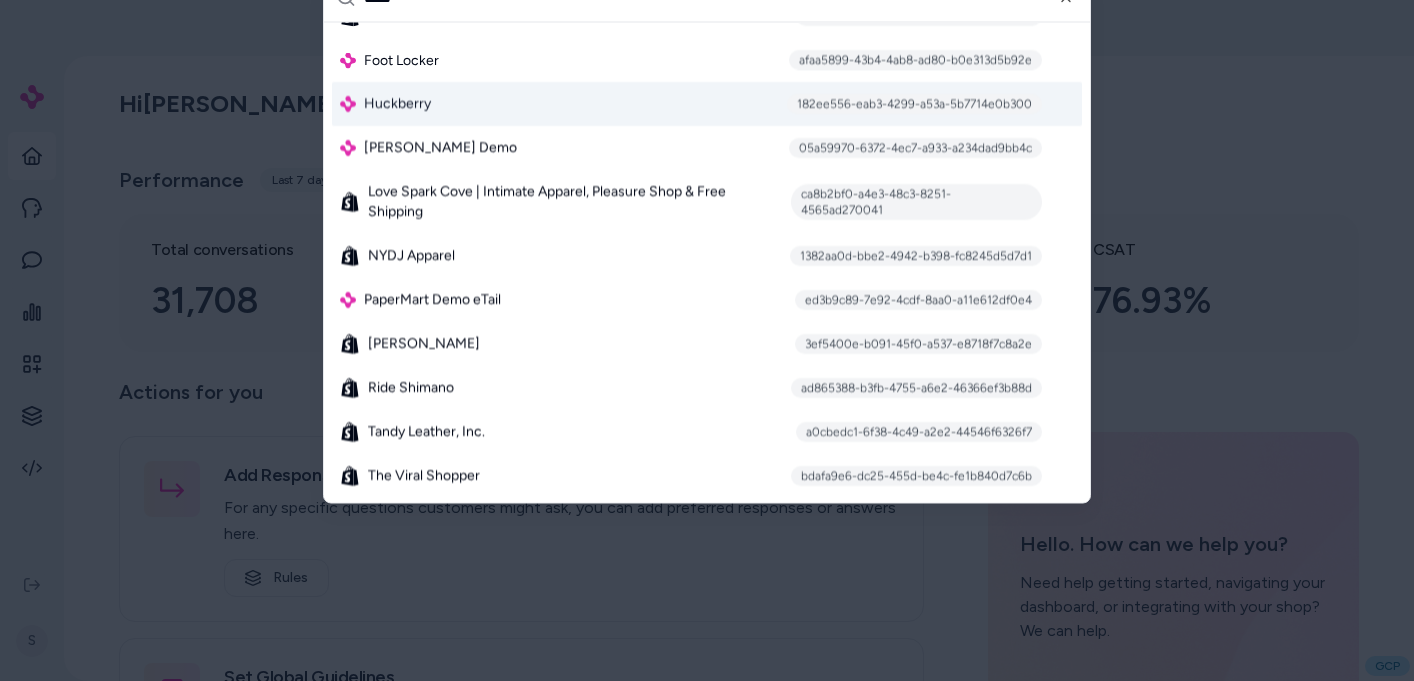 scroll, scrollTop: 0, scrollLeft: 0, axis: both 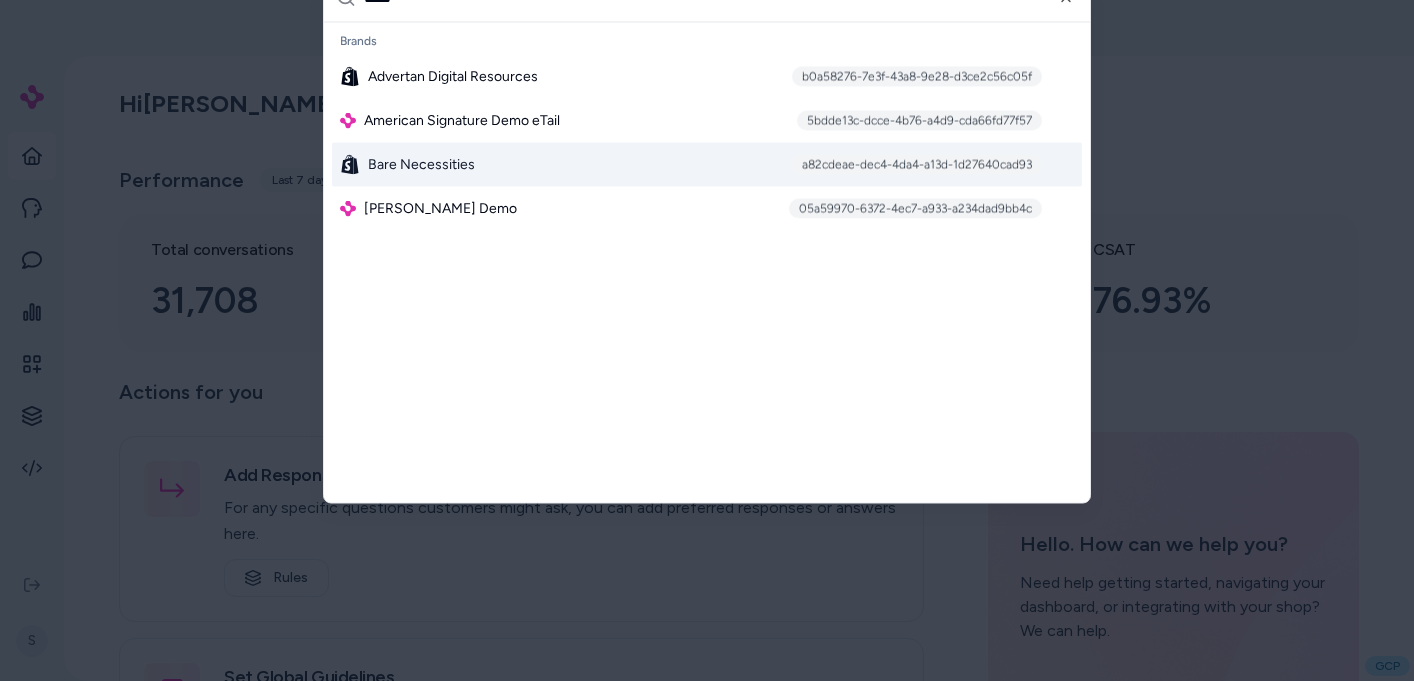 type on "*****" 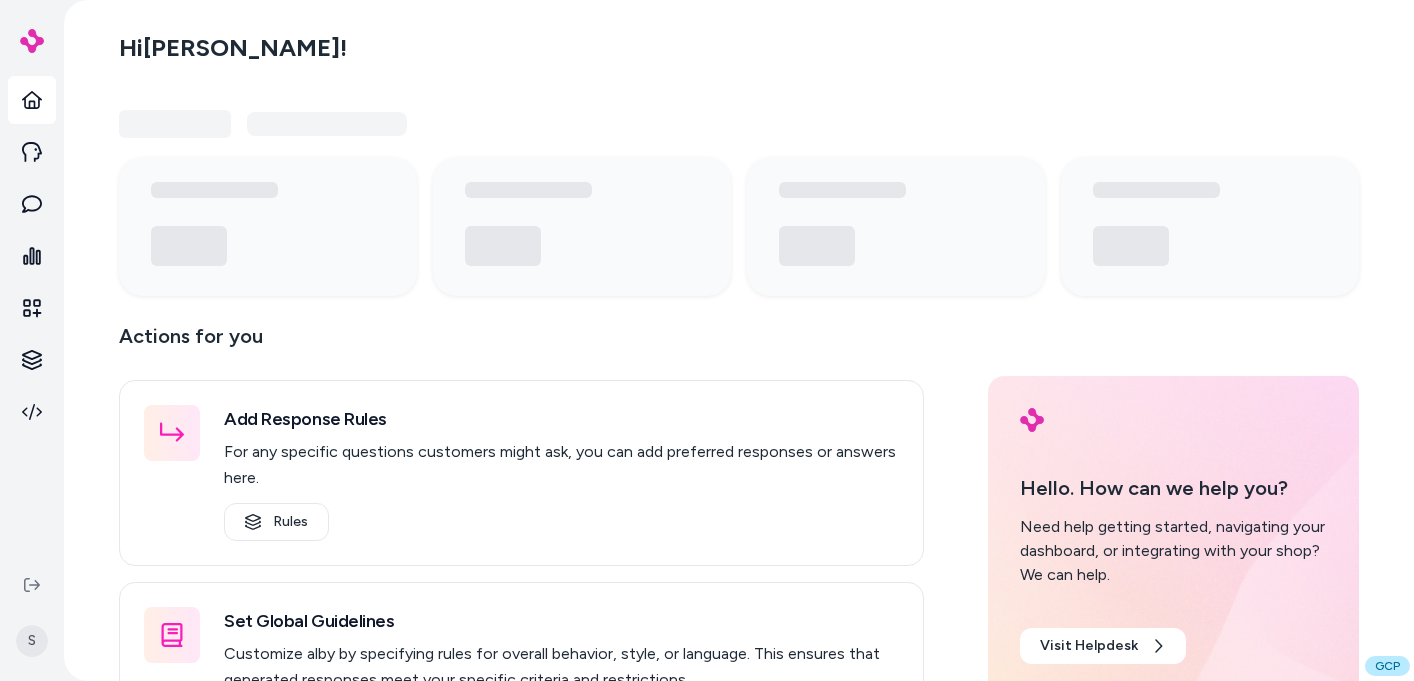scroll, scrollTop: 0, scrollLeft: 0, axis: both 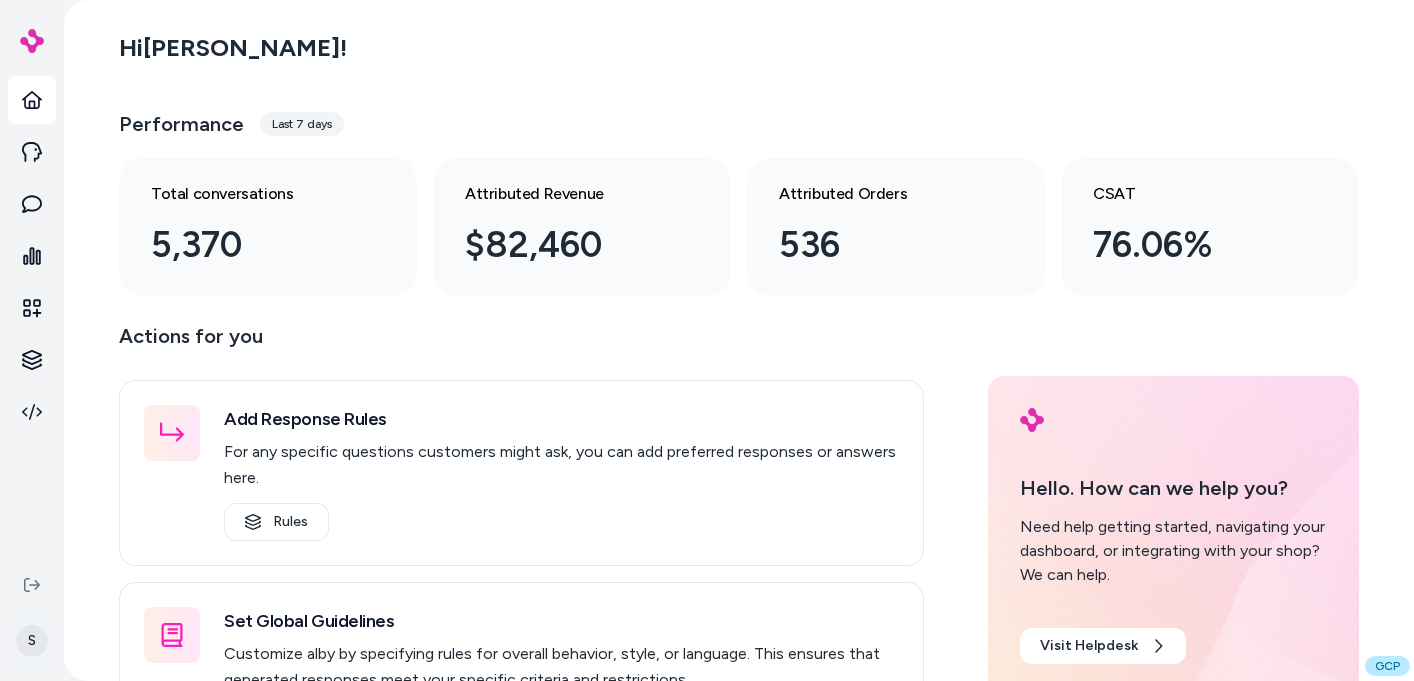 click on "S Hi  [PERSON_NAME] ! Performance Last 7 days Total conversations   5,370 Attributed Revenue   $82,460 Attributed Orders   536 CSAT   76.06% Actions for you Add Response Rules For any specific questions customers might ask, you can add preferred responses or answers here. Rules Set Global Guidelines Customize alby by specifying rules for overall behavior, style, or language. This ensures that generated responses meet your specific criteria and restrictions. Global Guidelines Configure Experiences Control the shopper-facing experience by choosing where [PERSON_NAME] appears, the types of questions alby can answer (skills), and customizing the look and feel. Experiences Hello. How can we help you? Need help getting started, navigating your dashboard, or integrating with your shop? We can help. Visit Helpdesk  GCP" at bounding box center (707, 340) 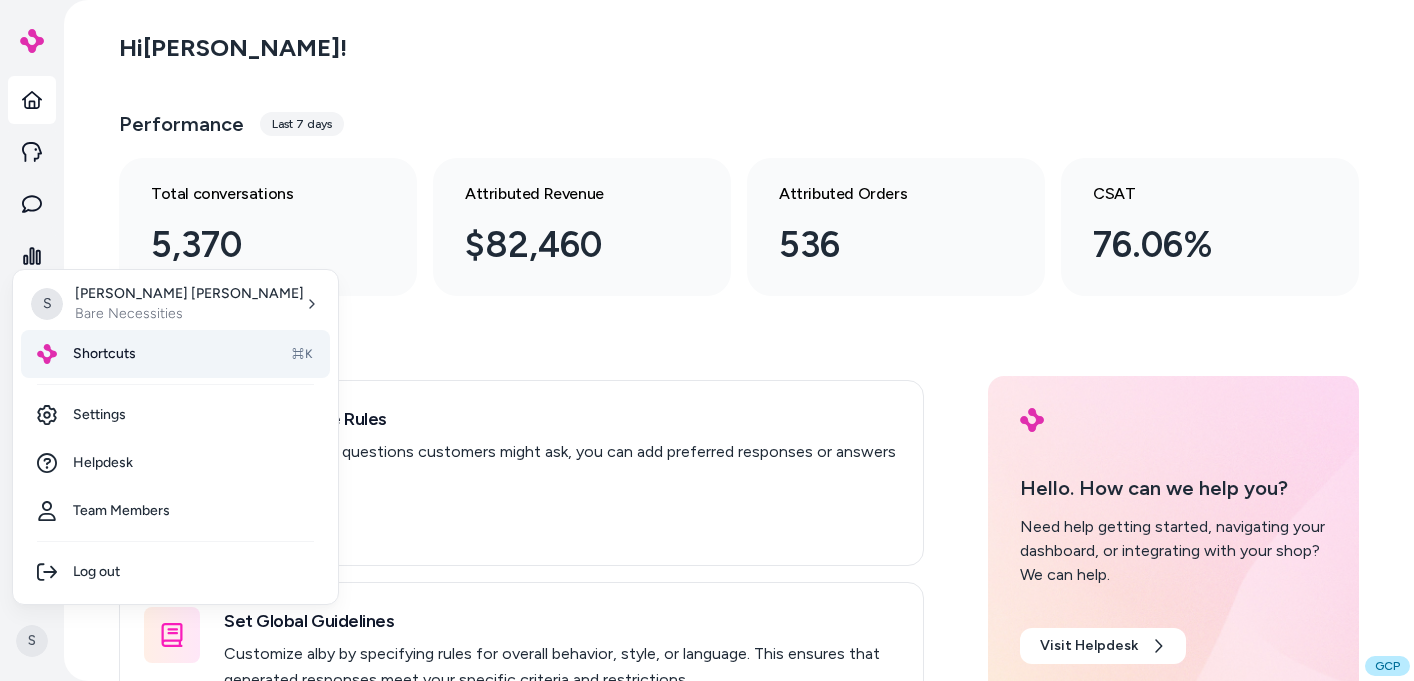 click on "Shortcuts ⌘K" at bounding box center (175, 354) 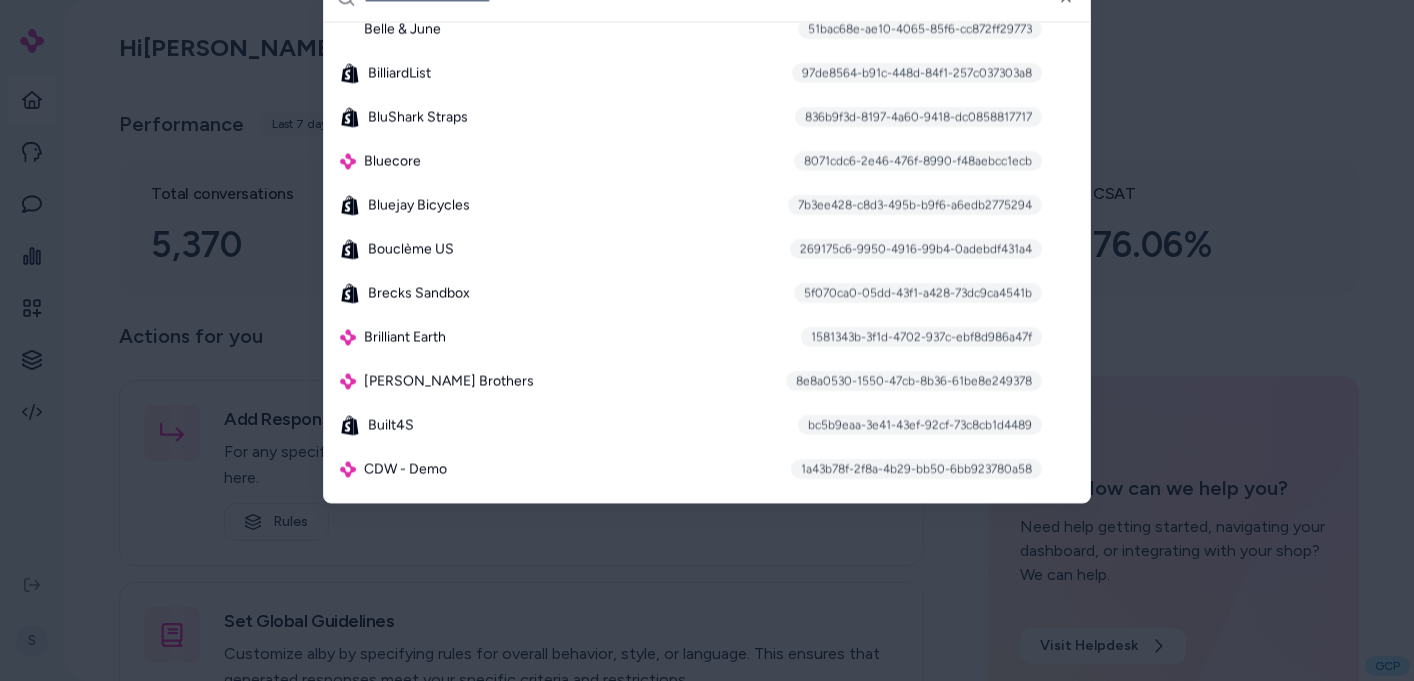 scroll, scrollTop: 1537, scrollLeft: 0, axis: vertical 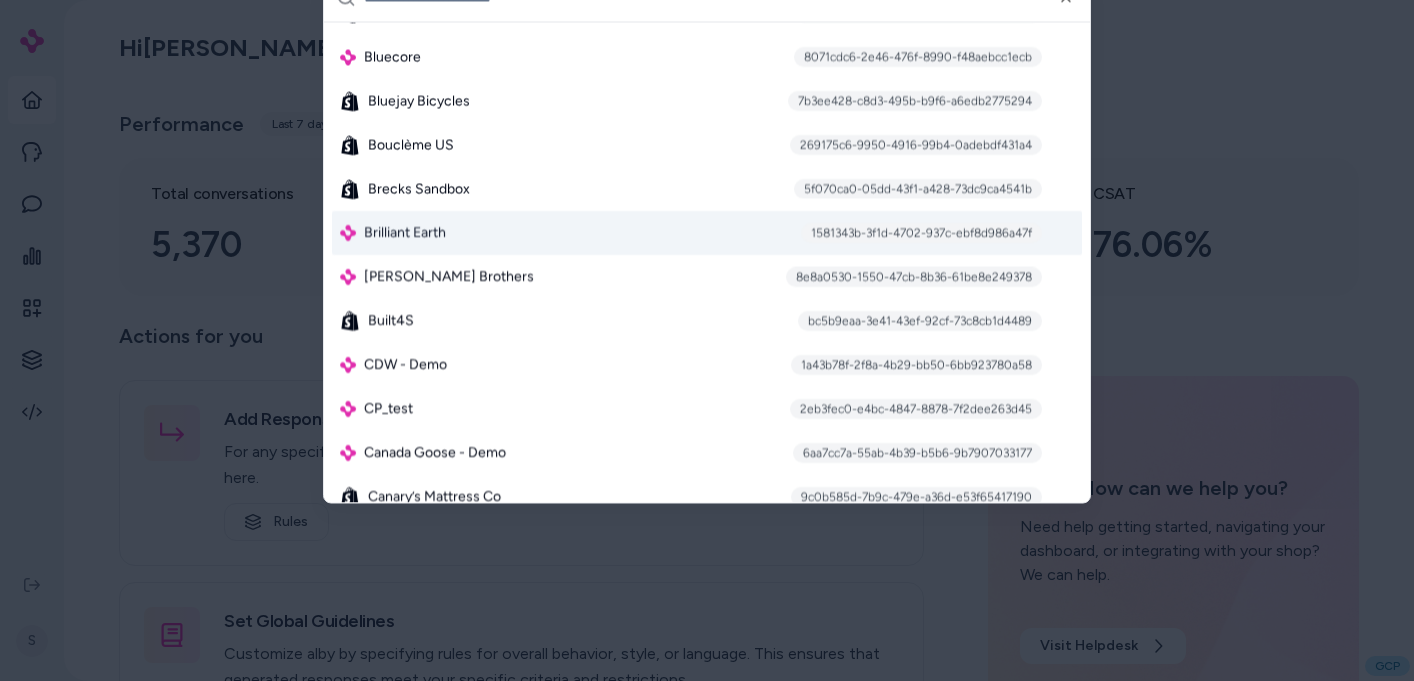 click on "Brilliant Earth 1581343b-3f1d-4702-937c-ebf8d986a47f" at bounding box center [707, 234] 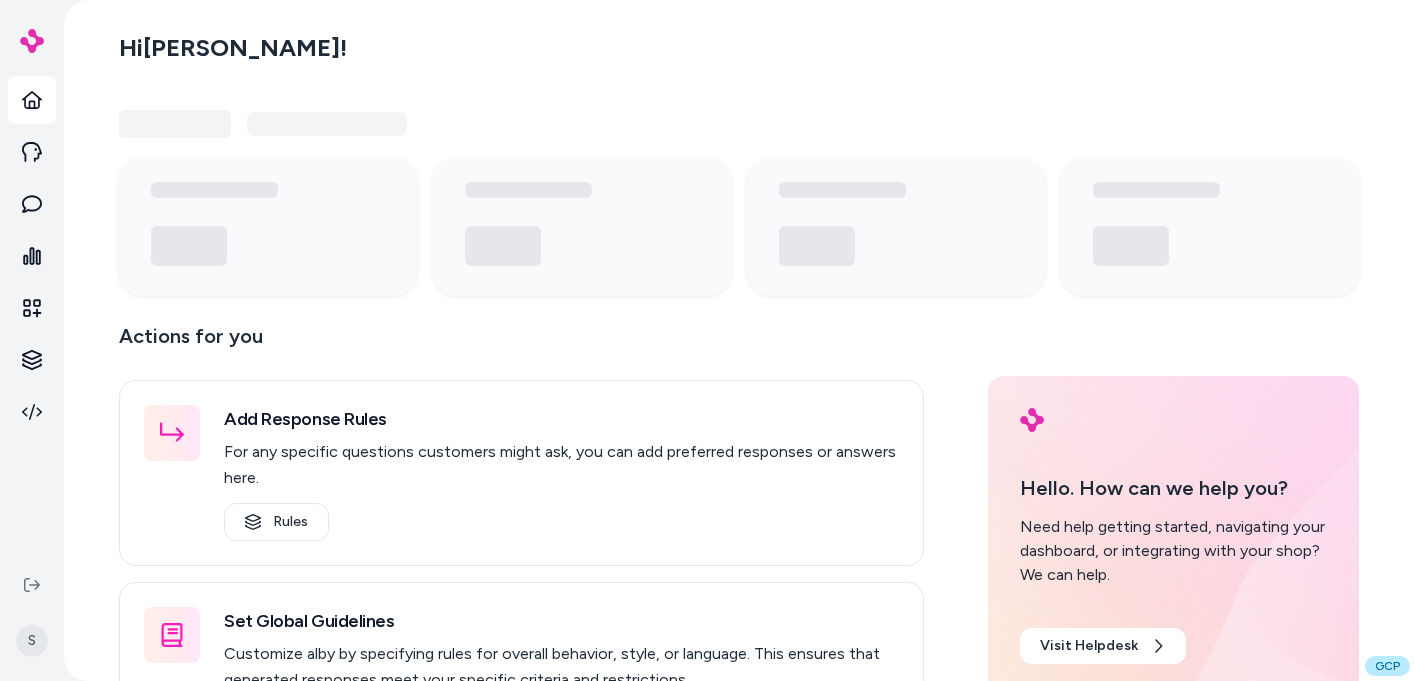 scroll, scrollTop: 0, scrollLeft: 0, axis: both 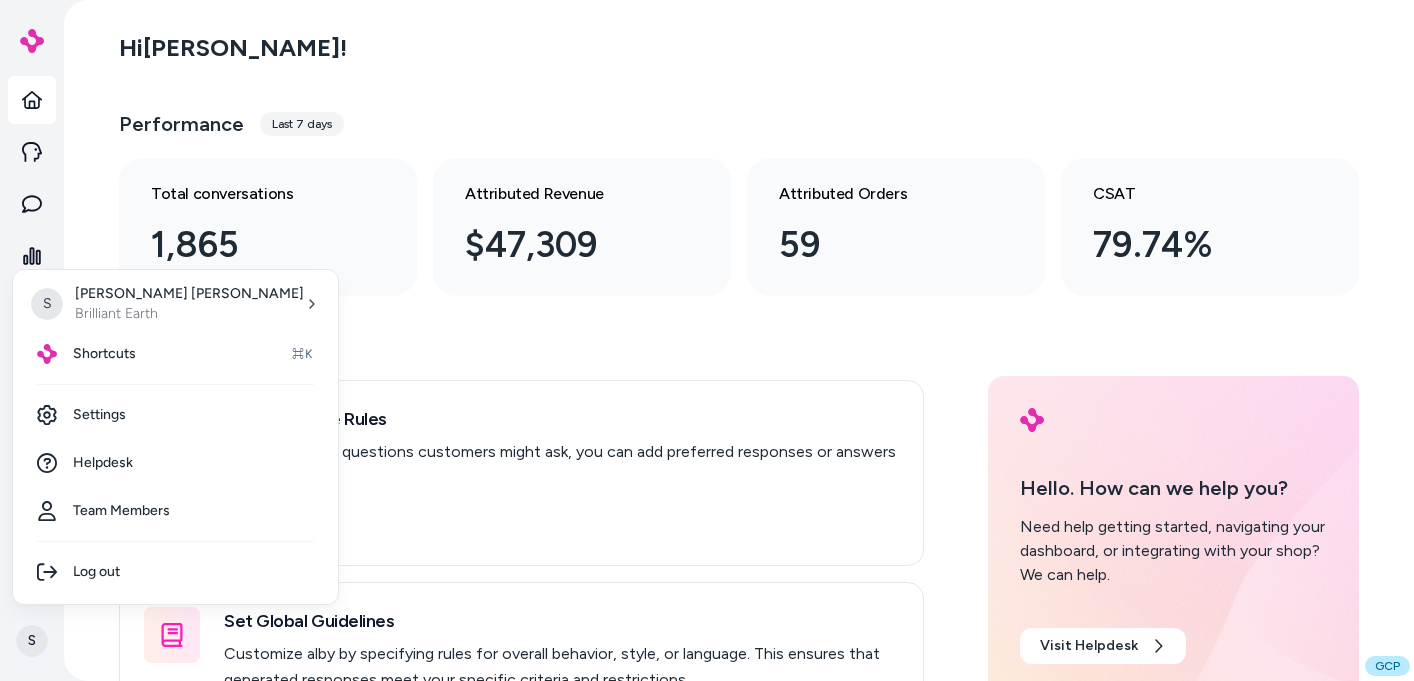 click on "S Hi  [PERSON_NAME] ! Performance Last 7 days Total conversations   1,865 Attributed Revenue   $47,309 Attributed Orders   59 CSAT   79.74% Actions for you Add Response Rules For any specific questions customers might ask, you can add preferred responses or answers here. Rules Set Global Guidelines Customize alby by specifying rules for overall behavior, style, or language. This ensures that generated responses meet your specific criteria and restrictions. Global Guidelines Configure Experiences Control the shopper-facing experience by choosing where [PERSON_NAME] appears, the types of questions alby can answer (skills), and customizing the look and feel. Experiences Hello. How can we help you? Need help getting started, navigating your dashboard, or integrating with your shop? We can help. Visit Helpdesk  GCP S [PERSON_NAME] Brilliant Earth Shortcuts ⌘K Settings Helpdesk Team Members Log out" at bounding box center [707, 340] 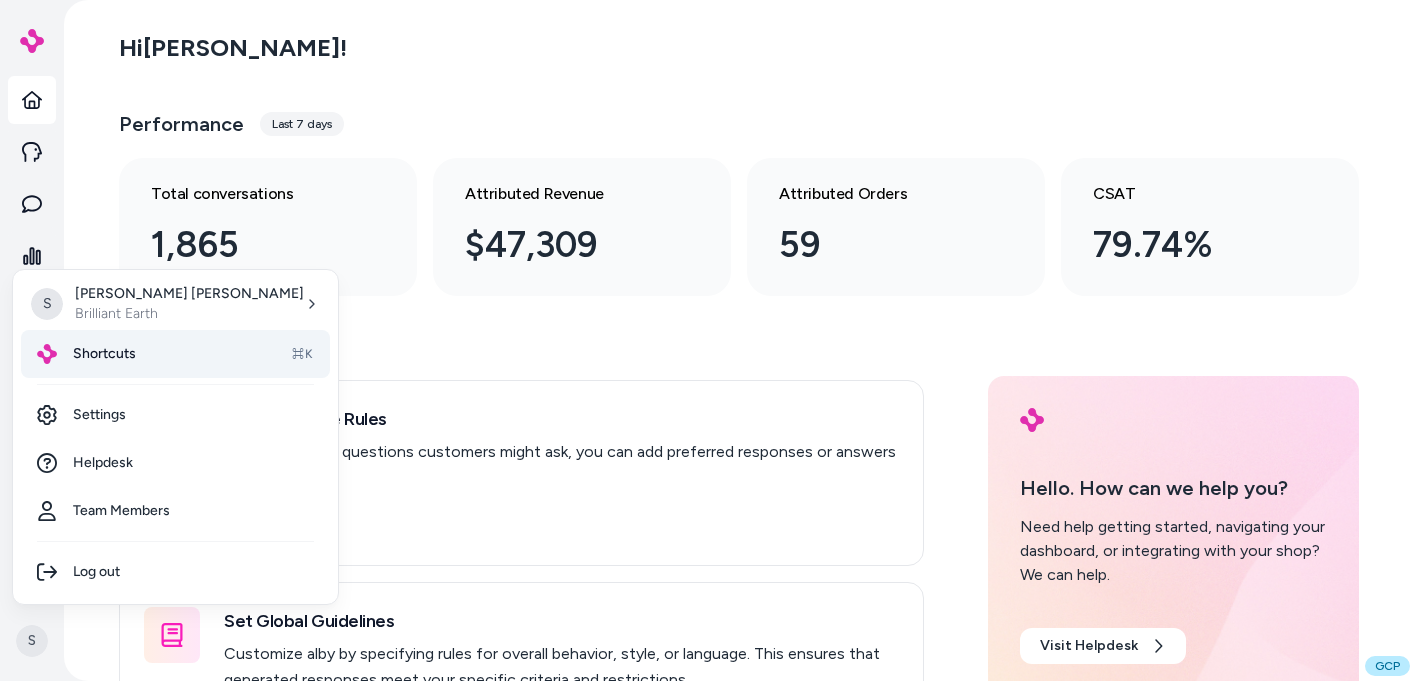 click on "Shortcuts ⌘K" at bounding box center [175, 354] 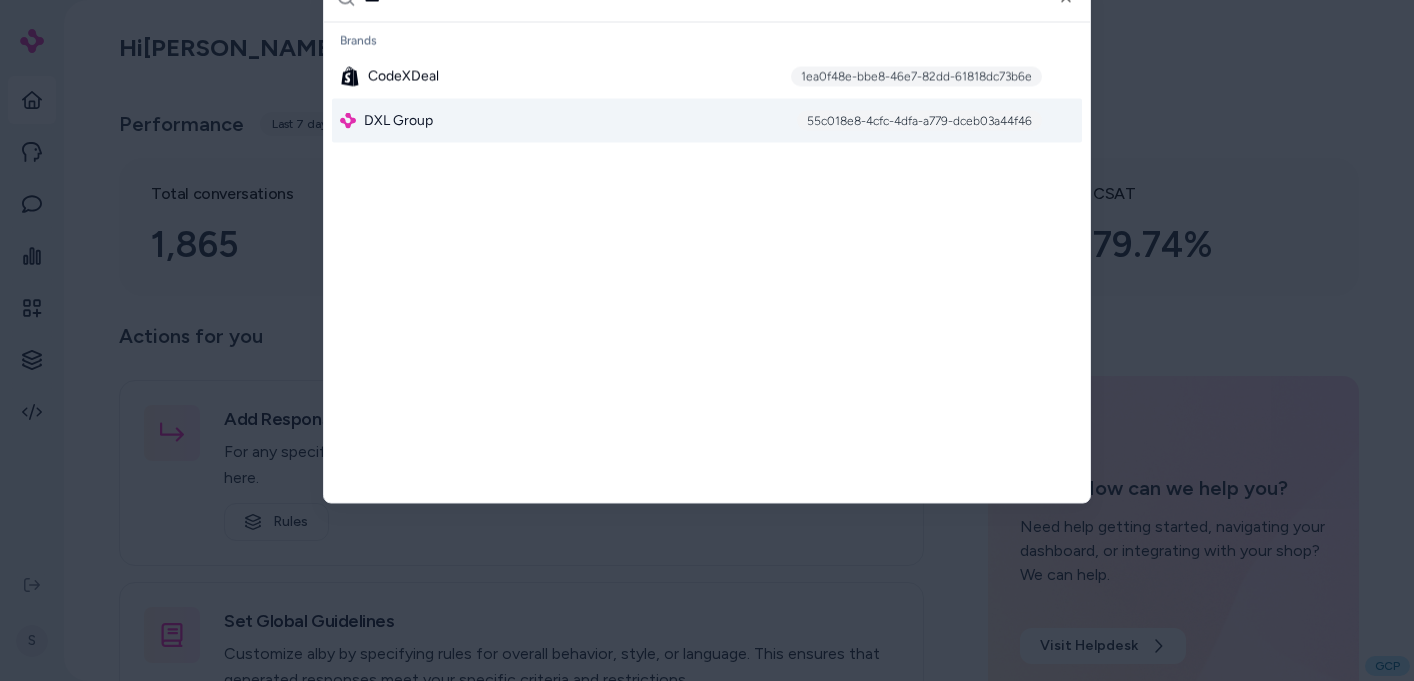 type on "***" 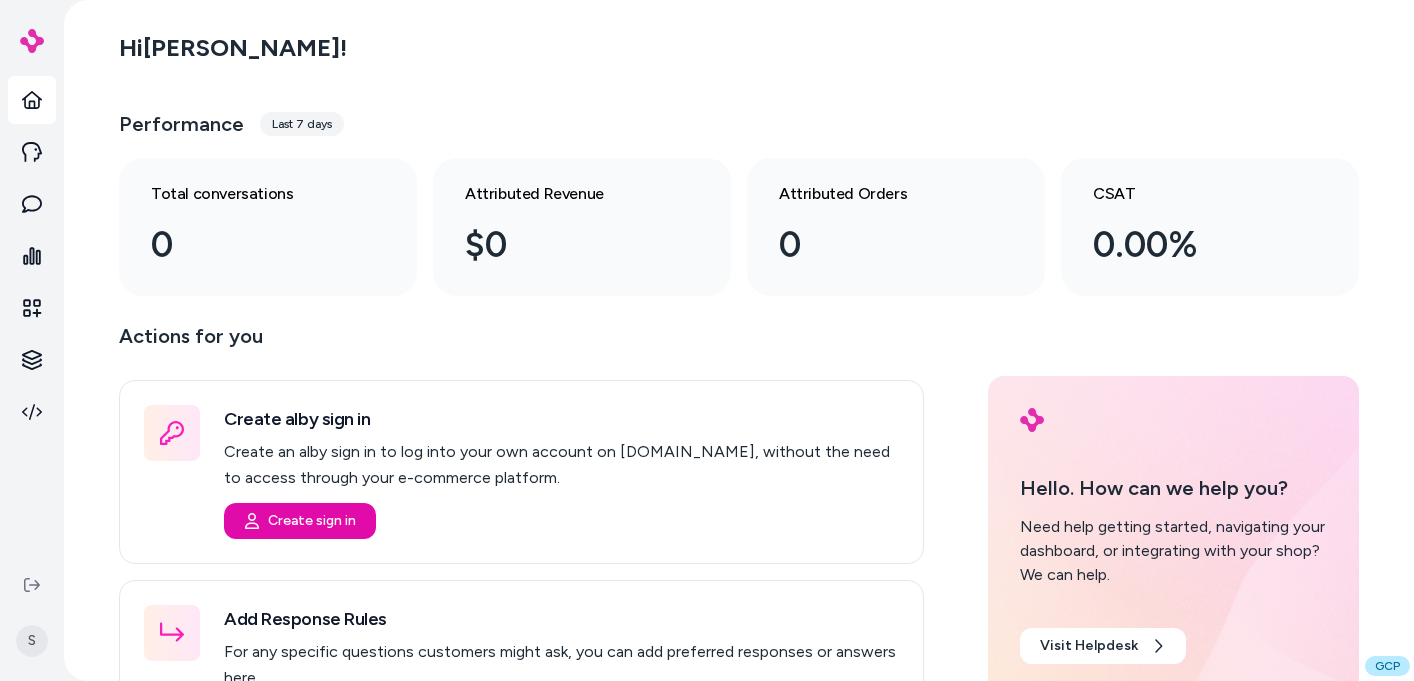 scroll, scrollTop: 0, scrollLeft: 0, axis: both 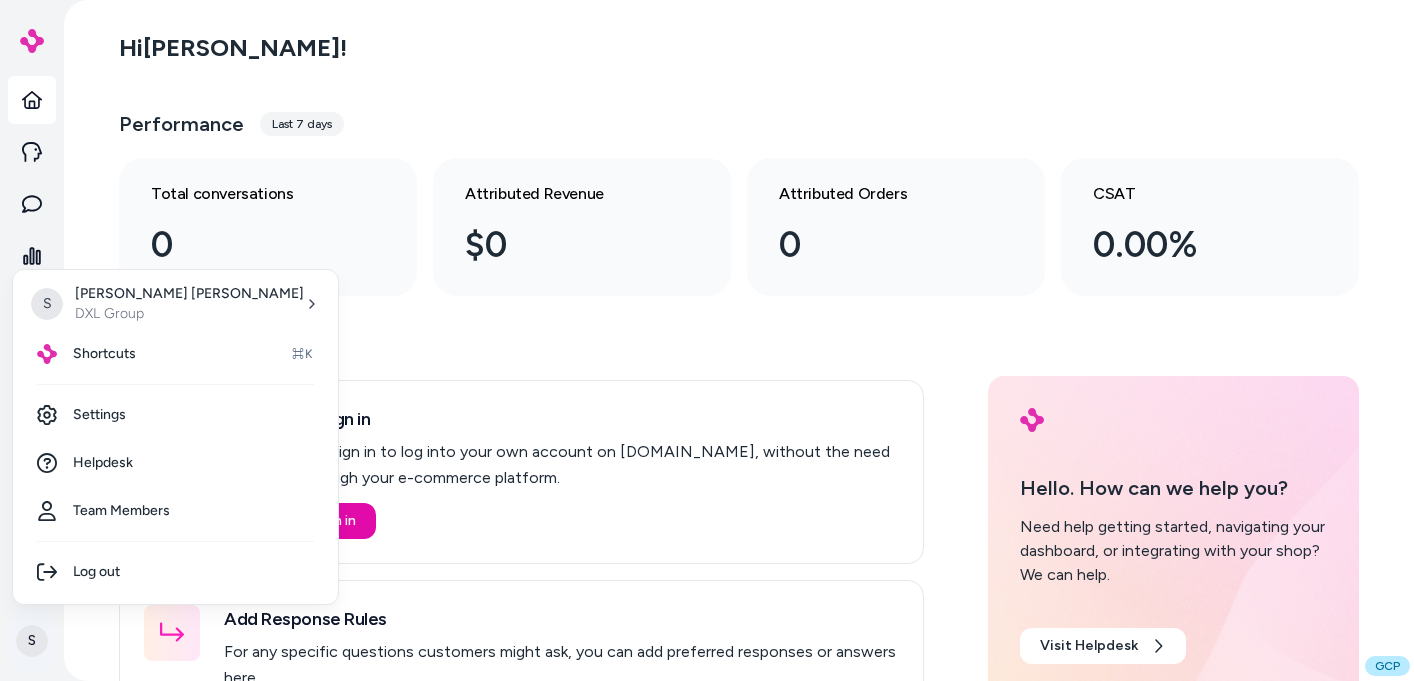 click on "S Hi  Steven ! Performance Last 7 days Total conversations   0 Attributed Revenue   $0 Attributed Orders   0 CSAT   0.00% Actions for you Create alby sign in Create an alby sign in to log into your own account on alby.com, without the need to access through your e-commerce platform. Create sign in   Add Response Rules For any specific questions customers might ask, you can add preferred responses or answers here. Rules Set Global Guidelines Customize alby by specifying rules for overall behavior, style, or language. This ensures that generated responses meet your specific criteria and restrictions. Global Guidelines Configure Experiences Control the shopper-facing experience by choosing where alby appears, the types of questions alby can answer (skills), and customizing the look and feel. Experiences Hello. How can we help you? Need help getting started, navigating your dashboard, or integrating with your shop? We can help. Visit Helpdesk  GCP S Steven   Burke DXL Group Shortcuts ⌘K Settings Helpdesk" at bounding box center [707, 340] 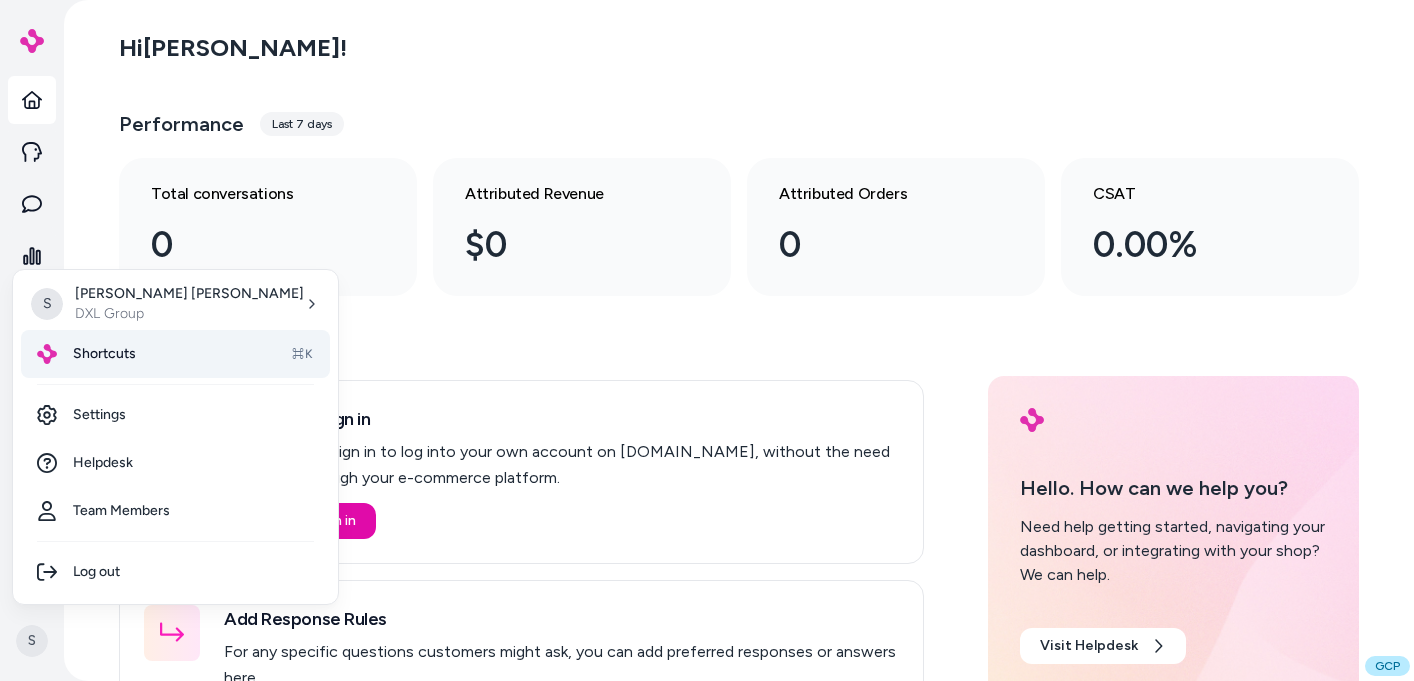 click on "Shortcuts ⌘K" at bounding box center [175, 354] 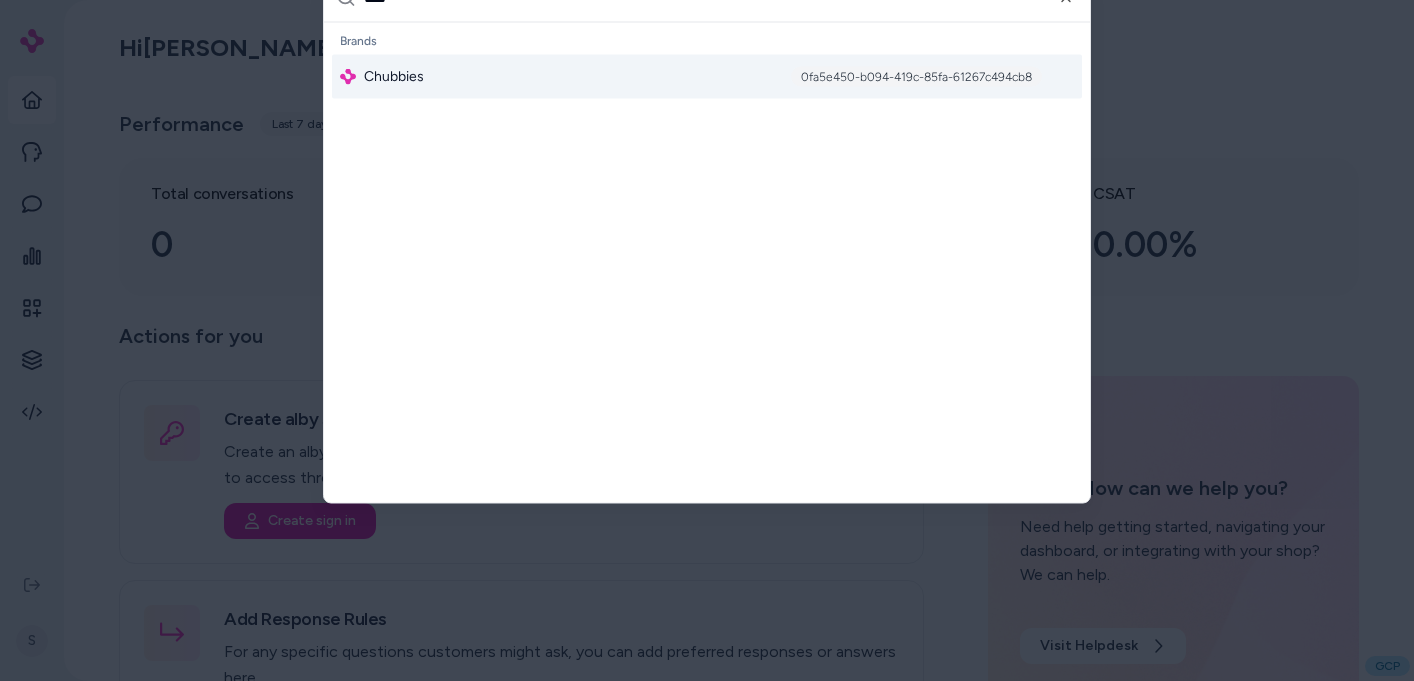 type on "****" 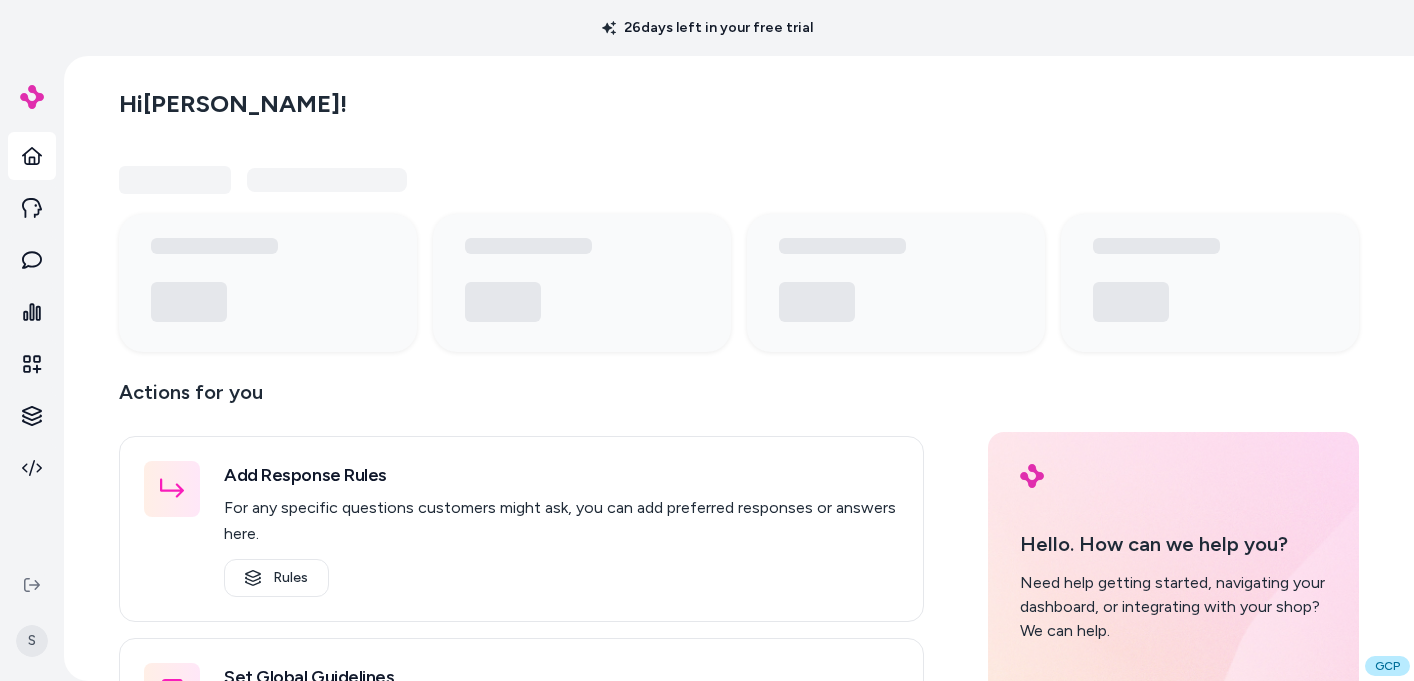scroll, scrollTop: 0, scrollLeft: 0, axis: both 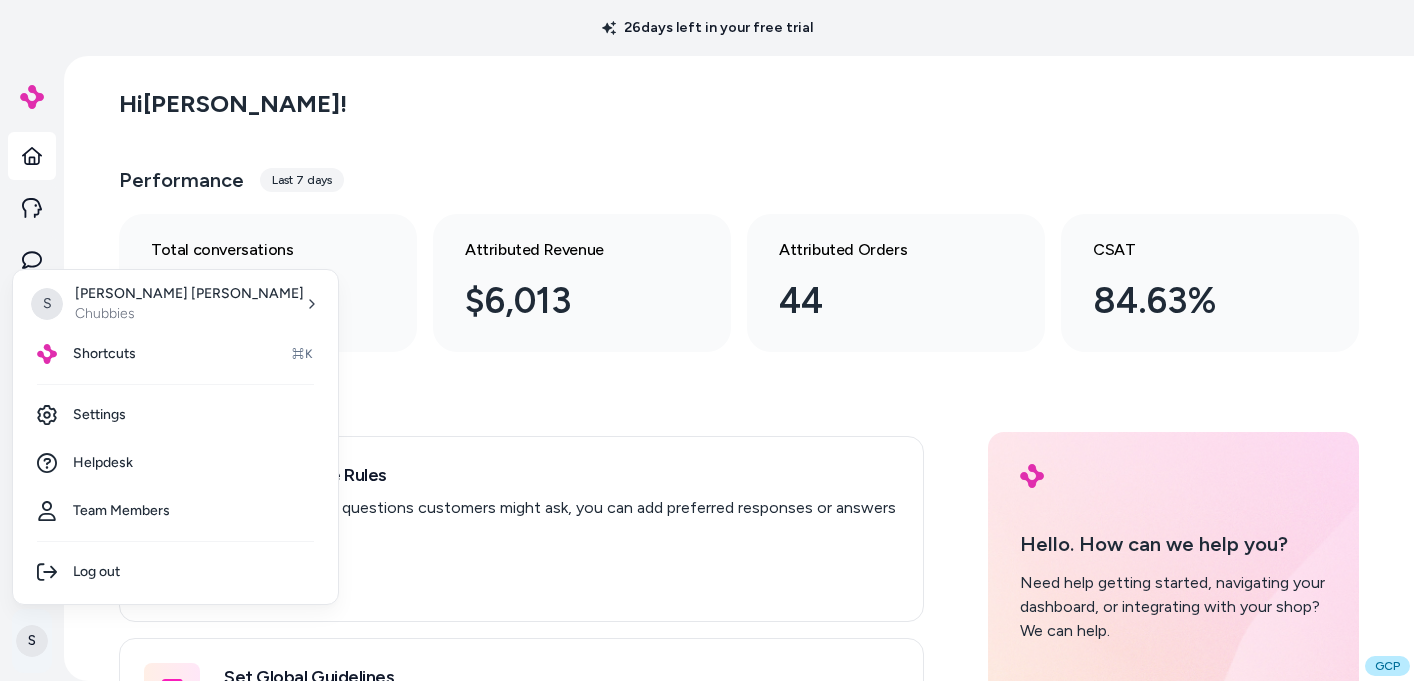 click on "26  days left in your free trial S Hi  Steven ! Performance Last 7 days Total conversations   1,460 Attributed Revenue   $6,013 Attributed Orders   44 CSAT   84.63% Actions for you Add Response Rules For any specific questions customers might ask, you can add preferred responses or answers here. Rules Set Global Guidelines Customize alby by specifying rules for overall behavior, style, or language. This ensures that generated responses meet your specific criteria and restrictions. Global Guidelines Configure Experiences Control the shopper-facing experience by choosing where alby appears, the types of questions alby can answer (skills), and customizing the look and feel. Experiences Hello. How can we help you? Need help getting started, navigating your dashboard, or integrating with your shop? We can help. Visit Helpdesk  GCP S Steven   Burke Chubbies Shortcuts ⌘K Settings Helpdesk Team Members Log out" at bounding box center (707, 340) 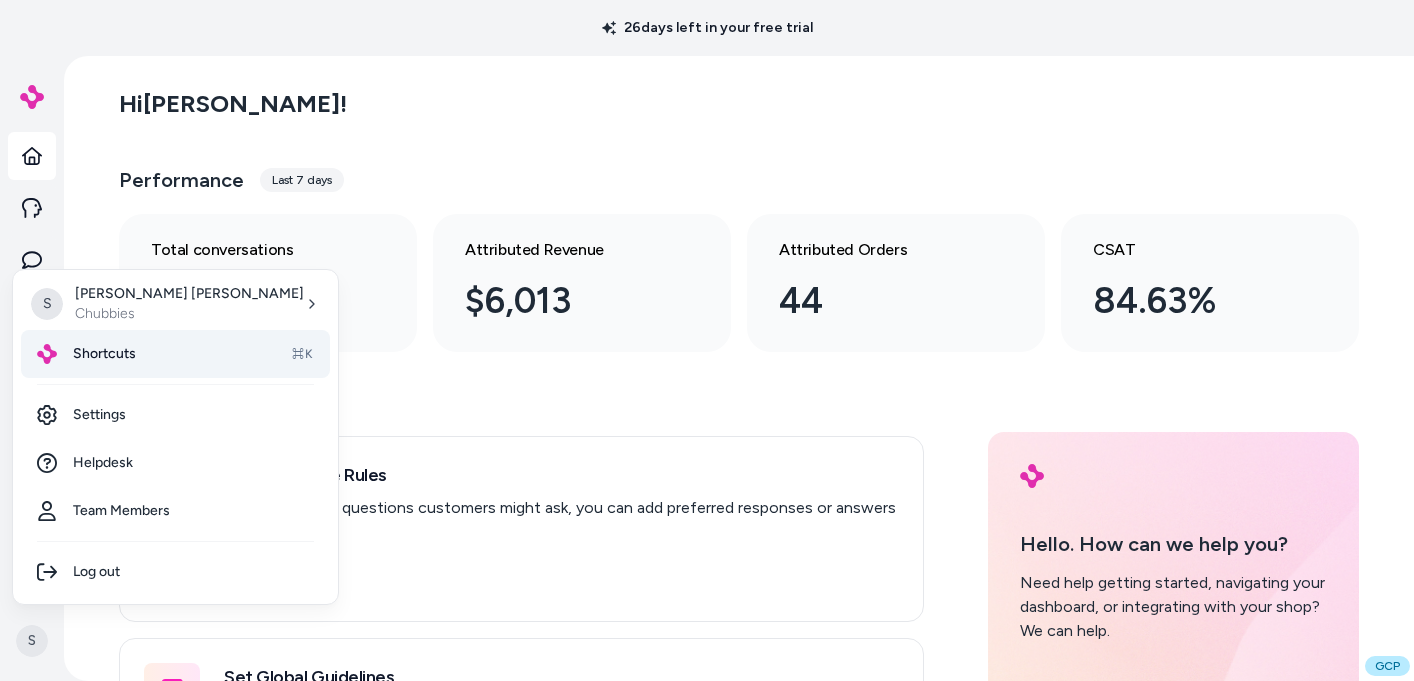 click on "Shortcuts ⌘K" at bounding box center (175, 354) 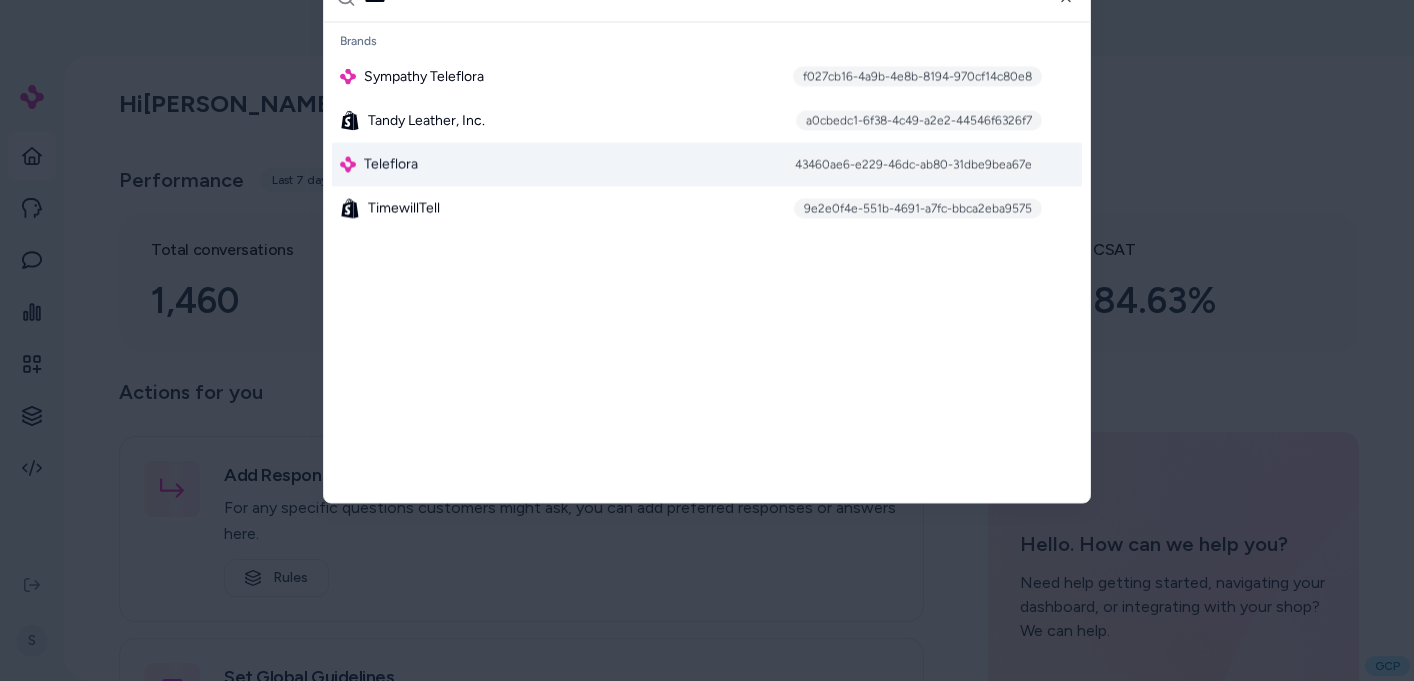 type on "****" 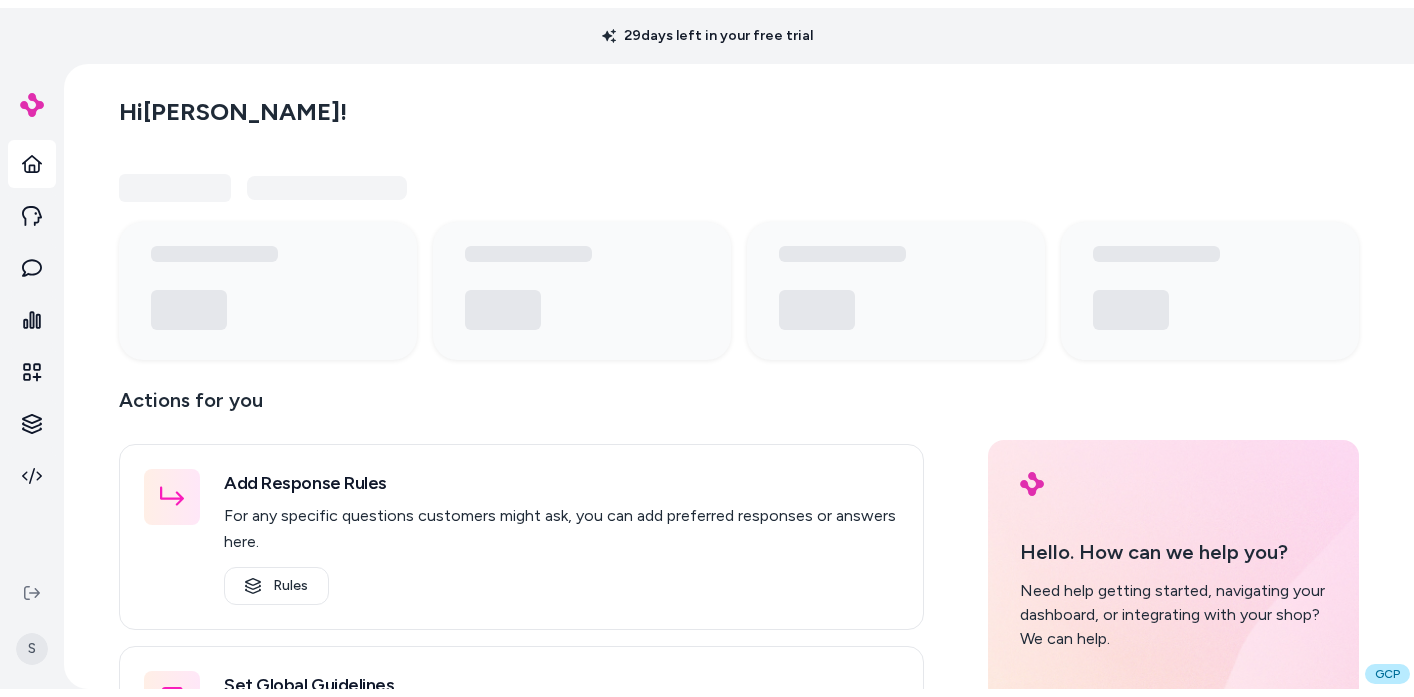 scroll, scrollTop: 0, scrollLeft: 0, axis: both 